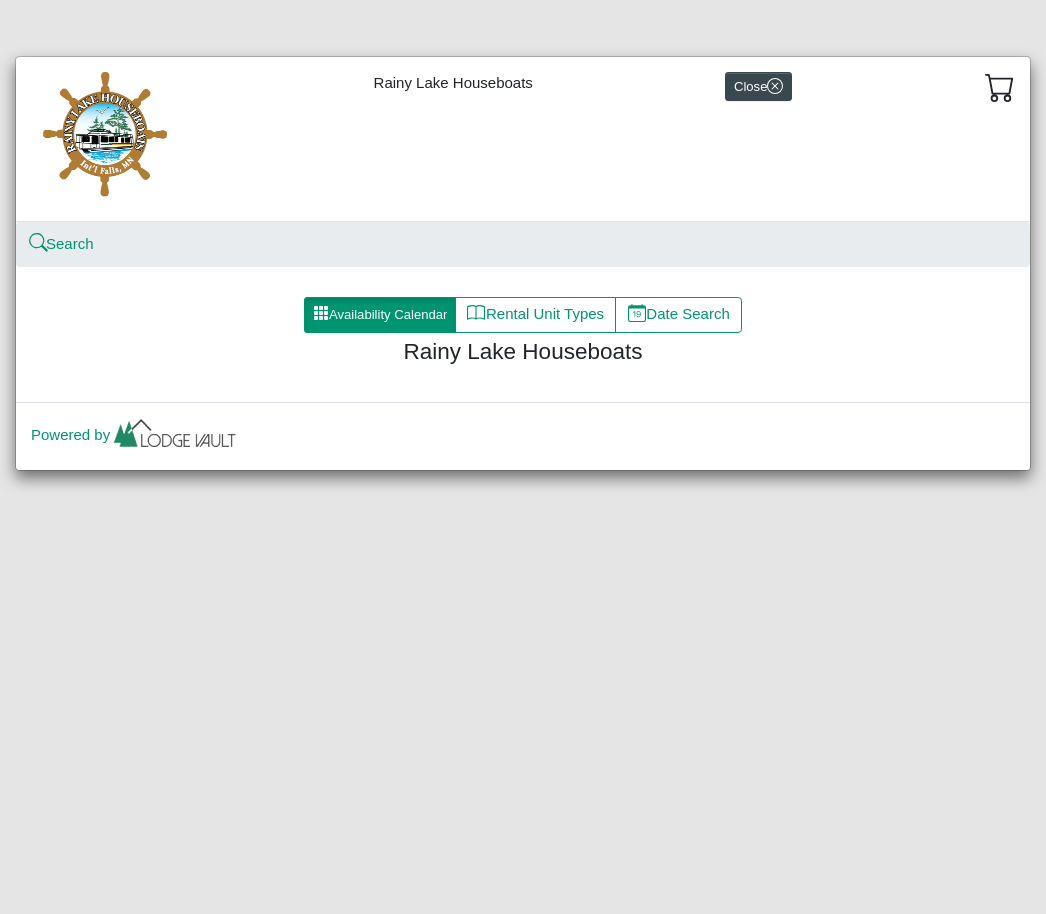 scroll, scrollTop: 0, scrollLeft: 0, axis: both 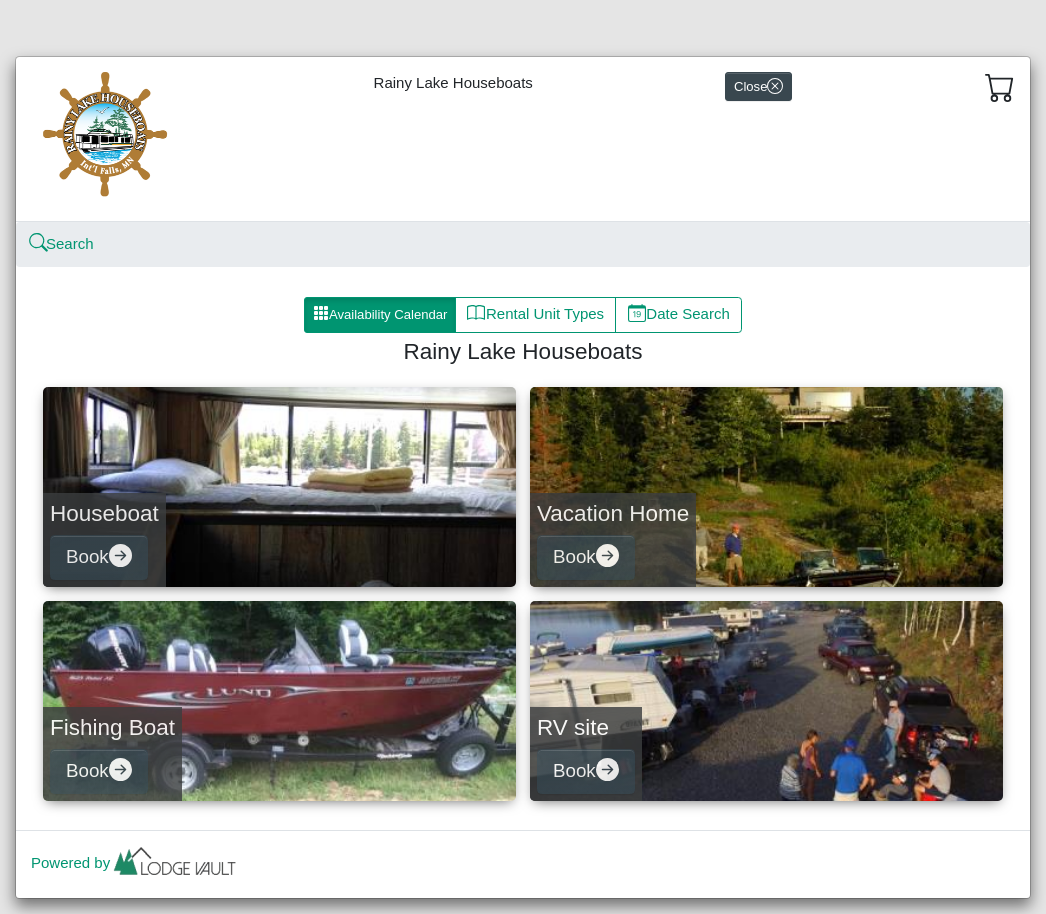 click on "Date Search" at bounding box center (678, 315) 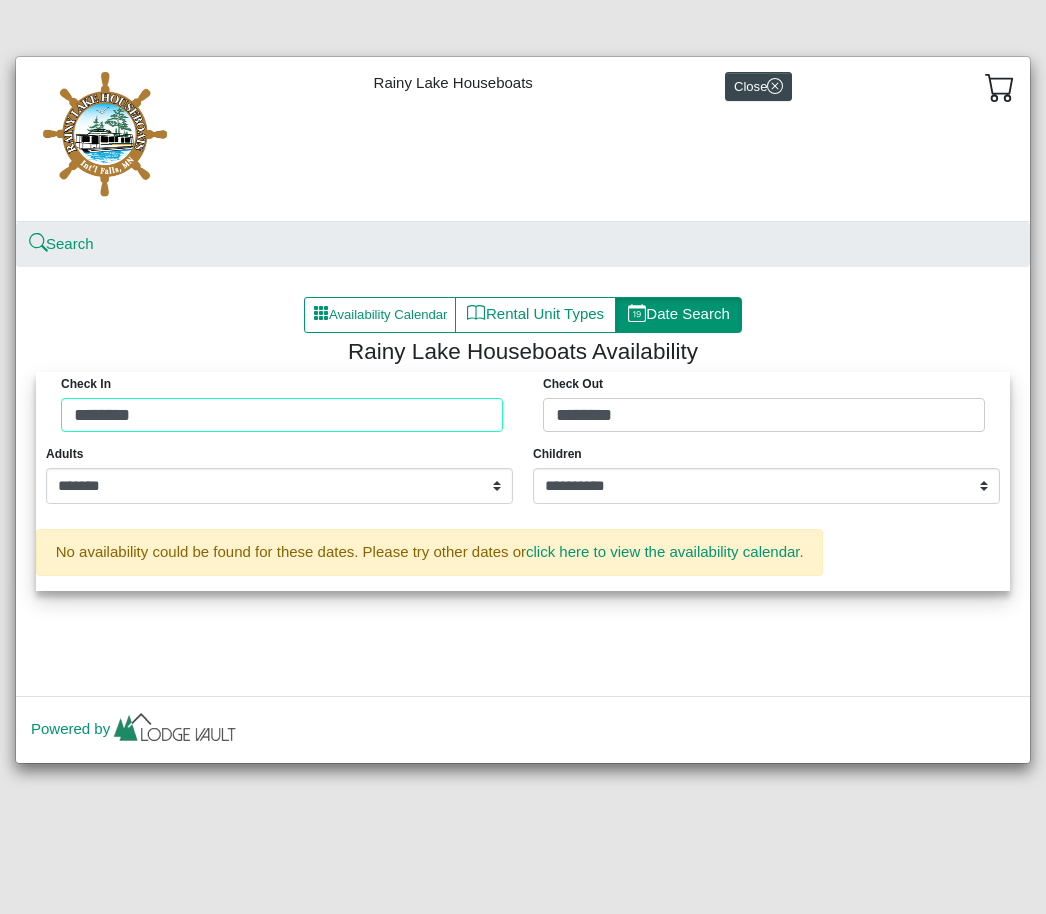 click on "Check in ******** Check Out ********" at bounding box center (523, 407) 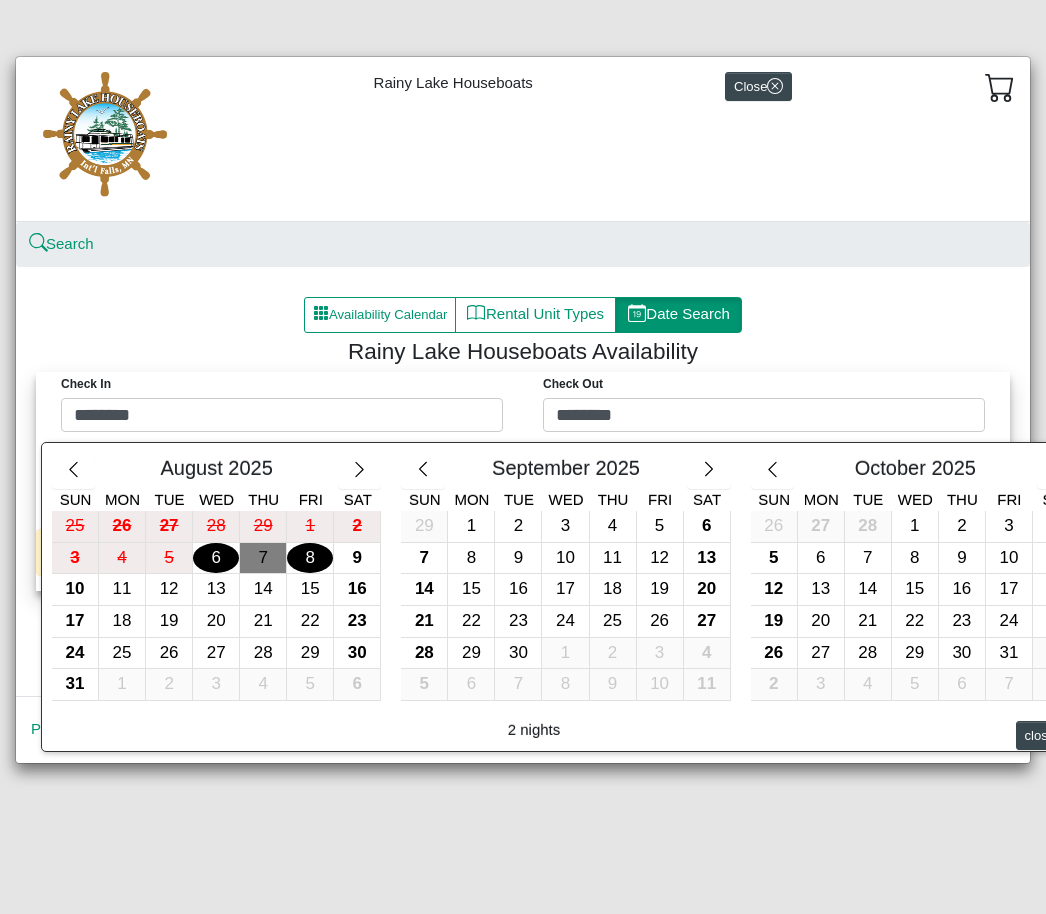 click on "8" at bounding box center [310, 558] 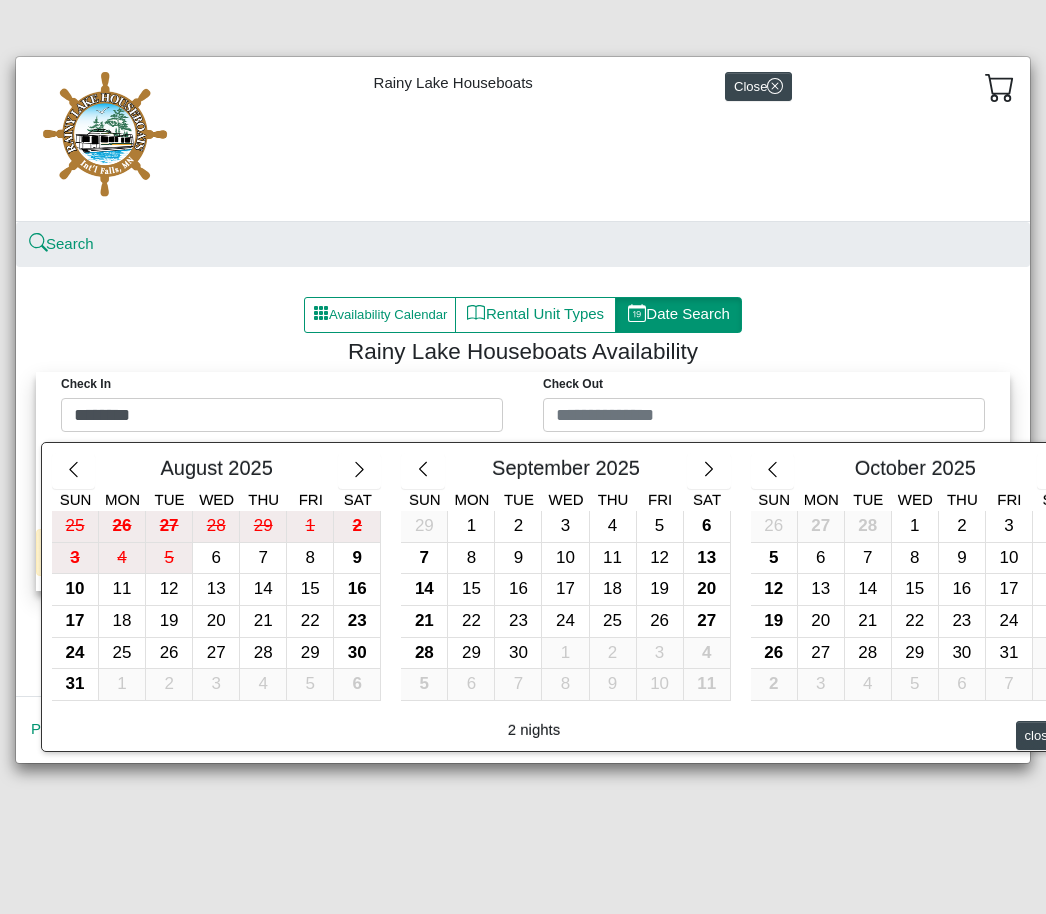 click on "11" at bounding box center [122, 589] 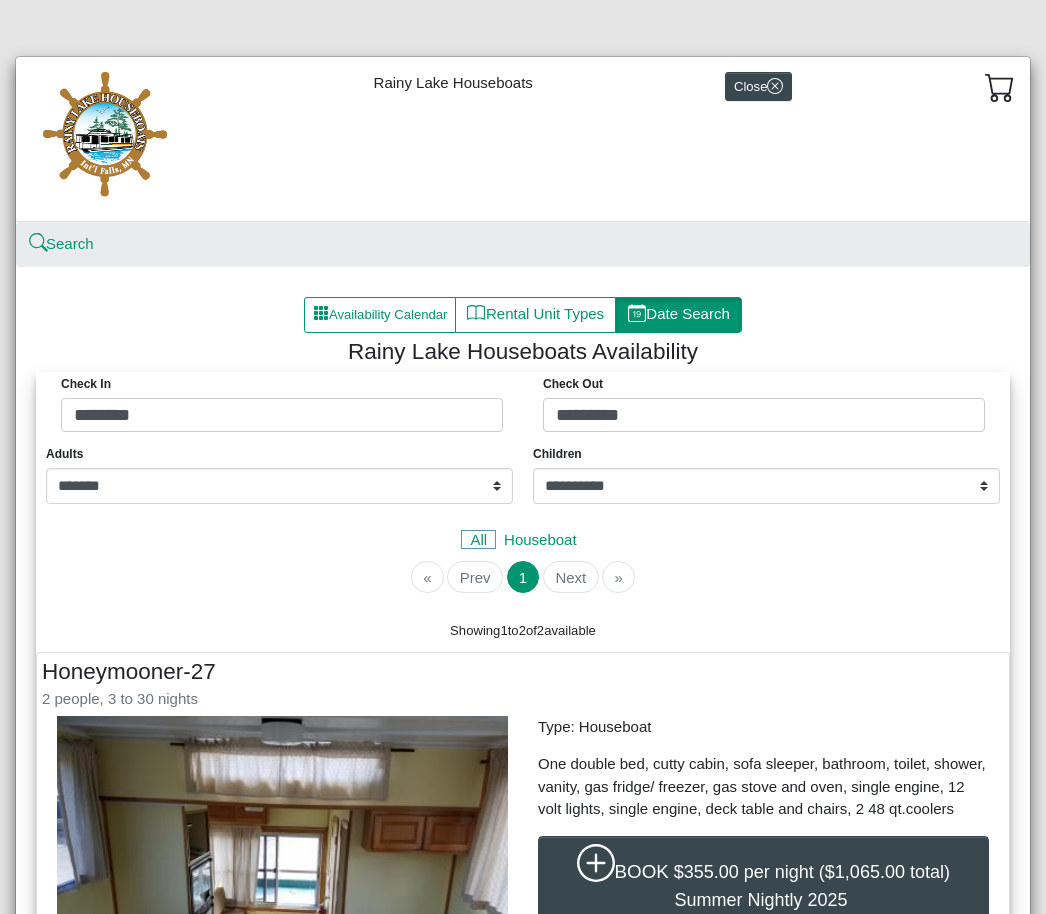 scroll, scrollTop: 0, scrollLeft: 0, axis: both 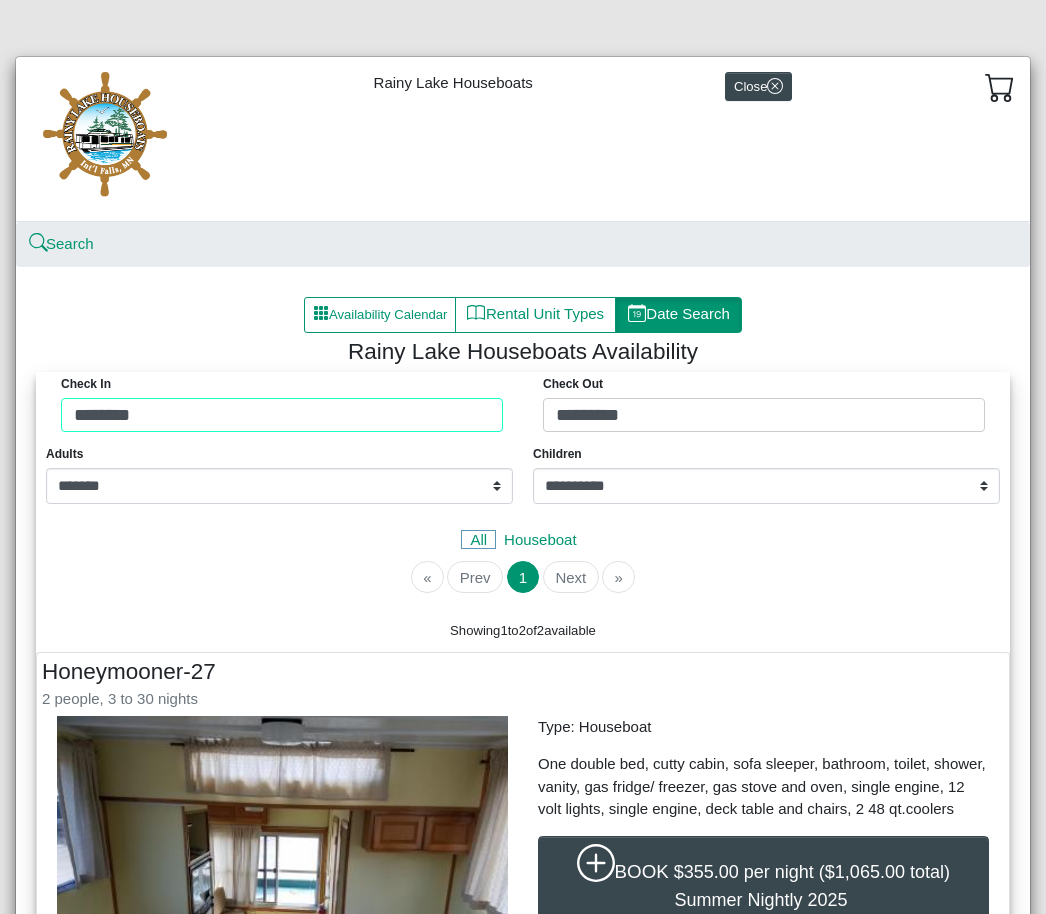 click on "Check in ******** Check Out *********" at bounding box center (523, 407) 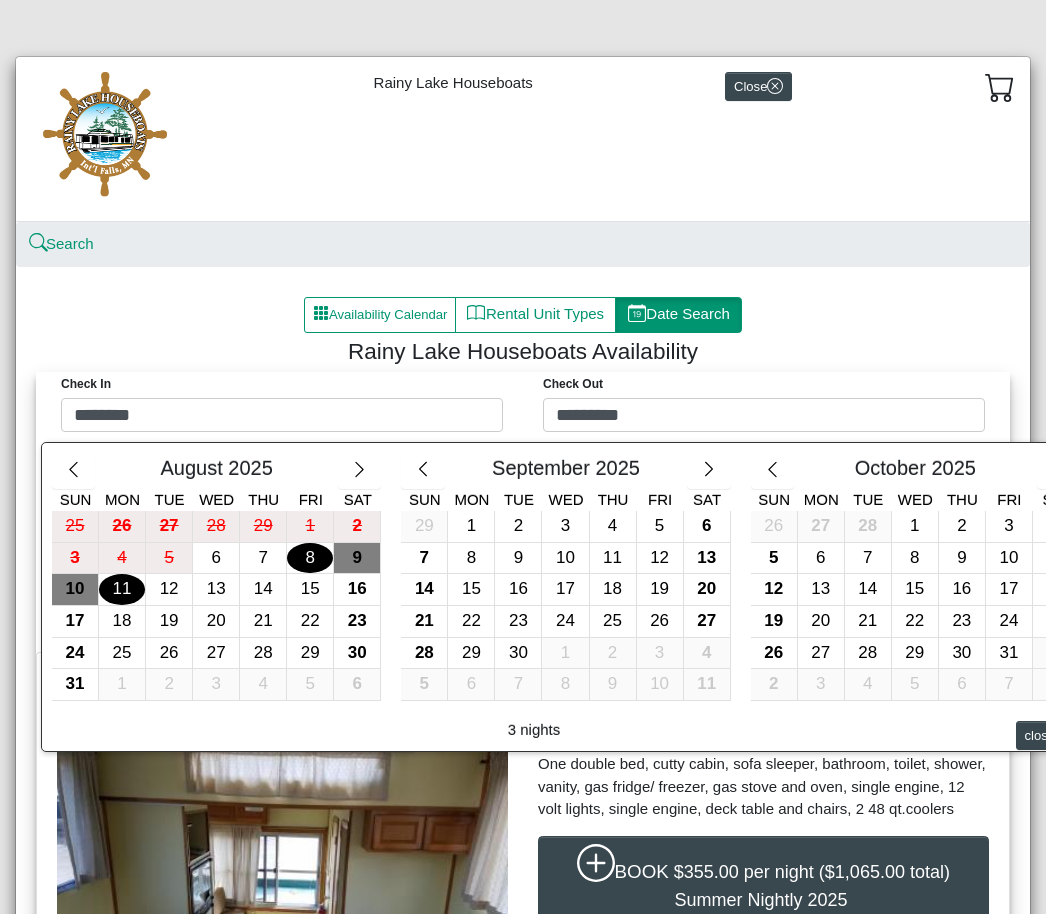 click on "8" at bounding box center [310, 558] 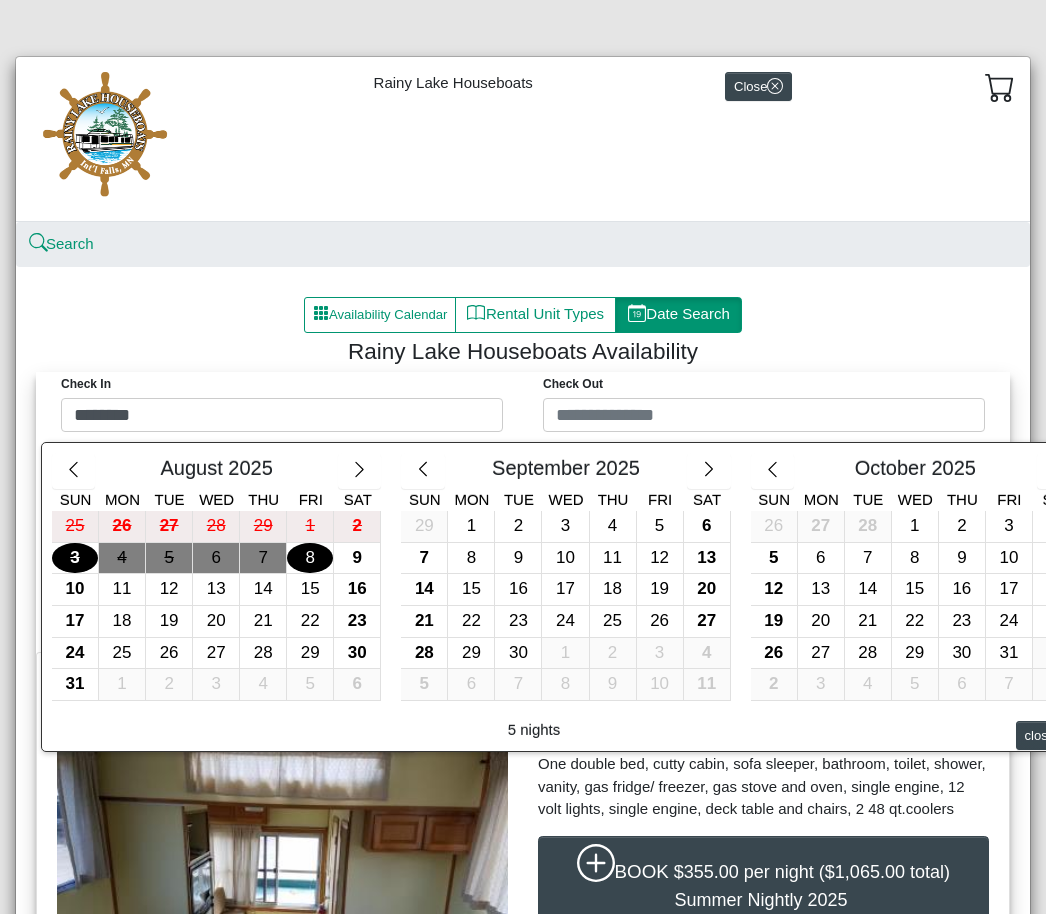 click on "3" at bounding box center (75, 558) 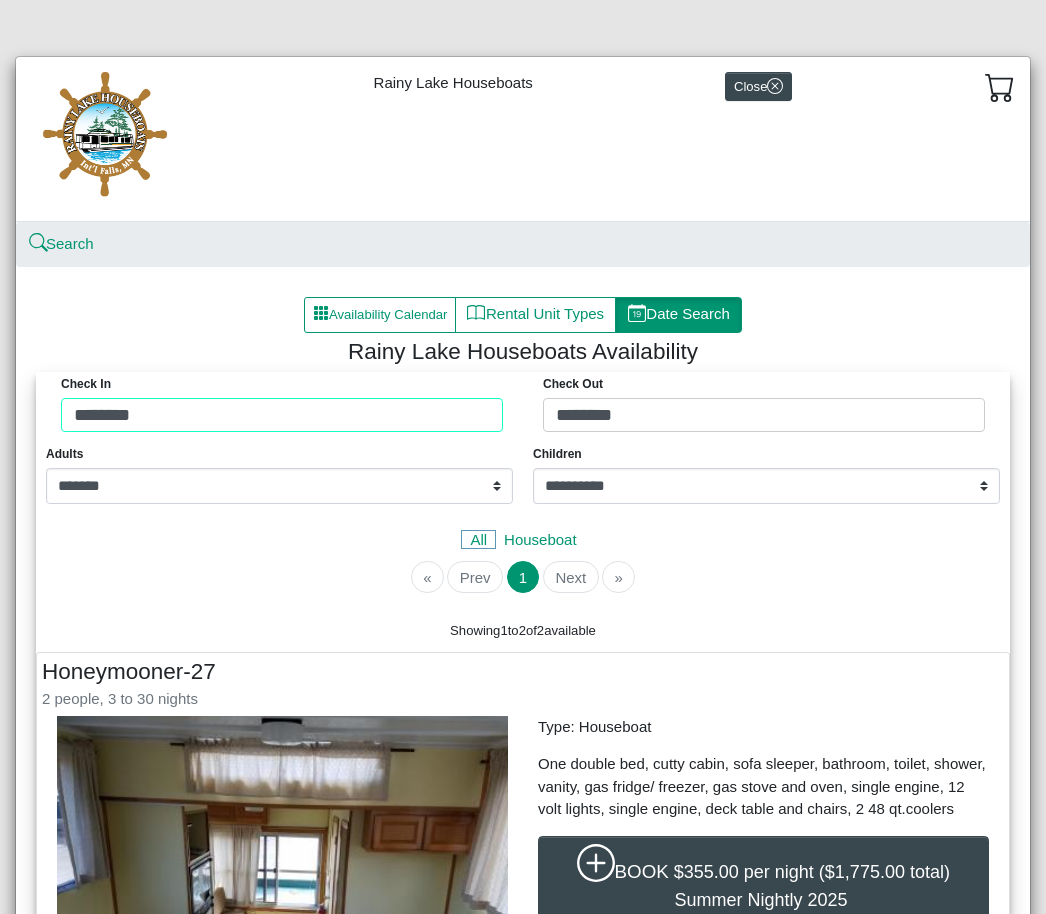 click on "Check in ******** Check Out ********" at bounding box center (523, 407) 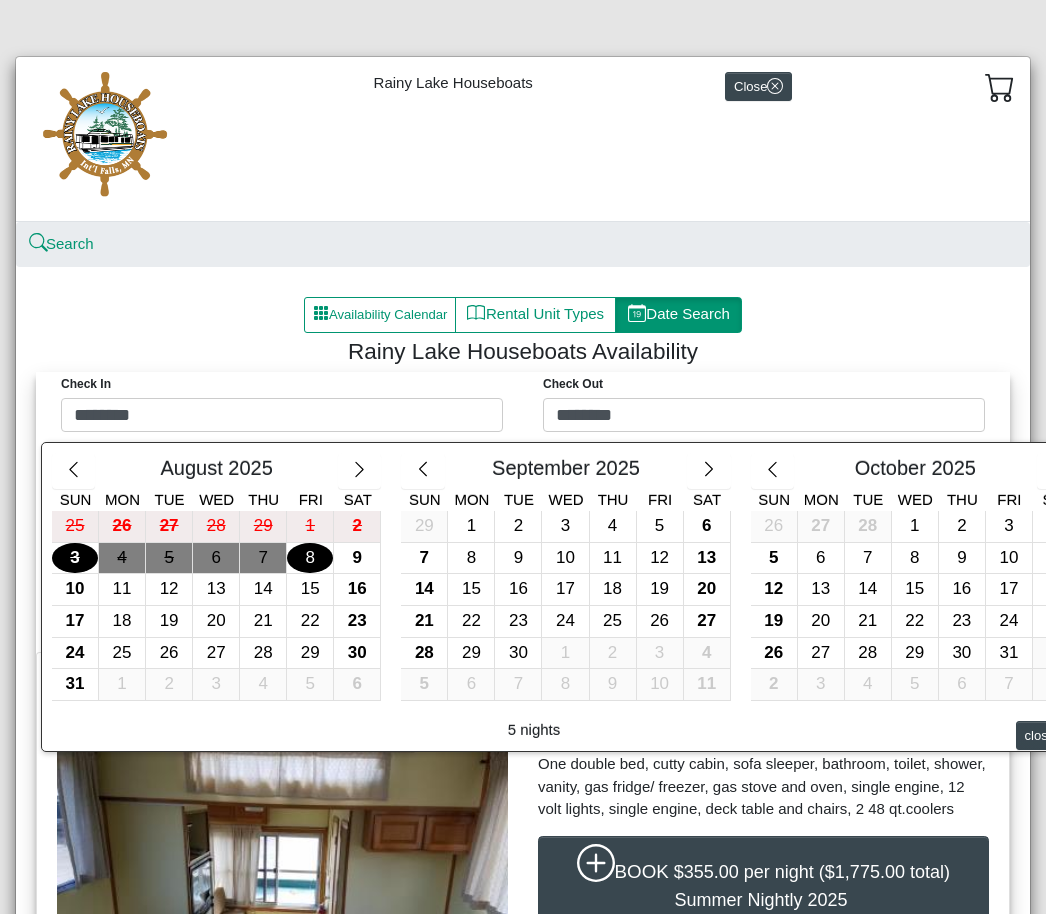 click on "8" at bounding box center [310, 558] 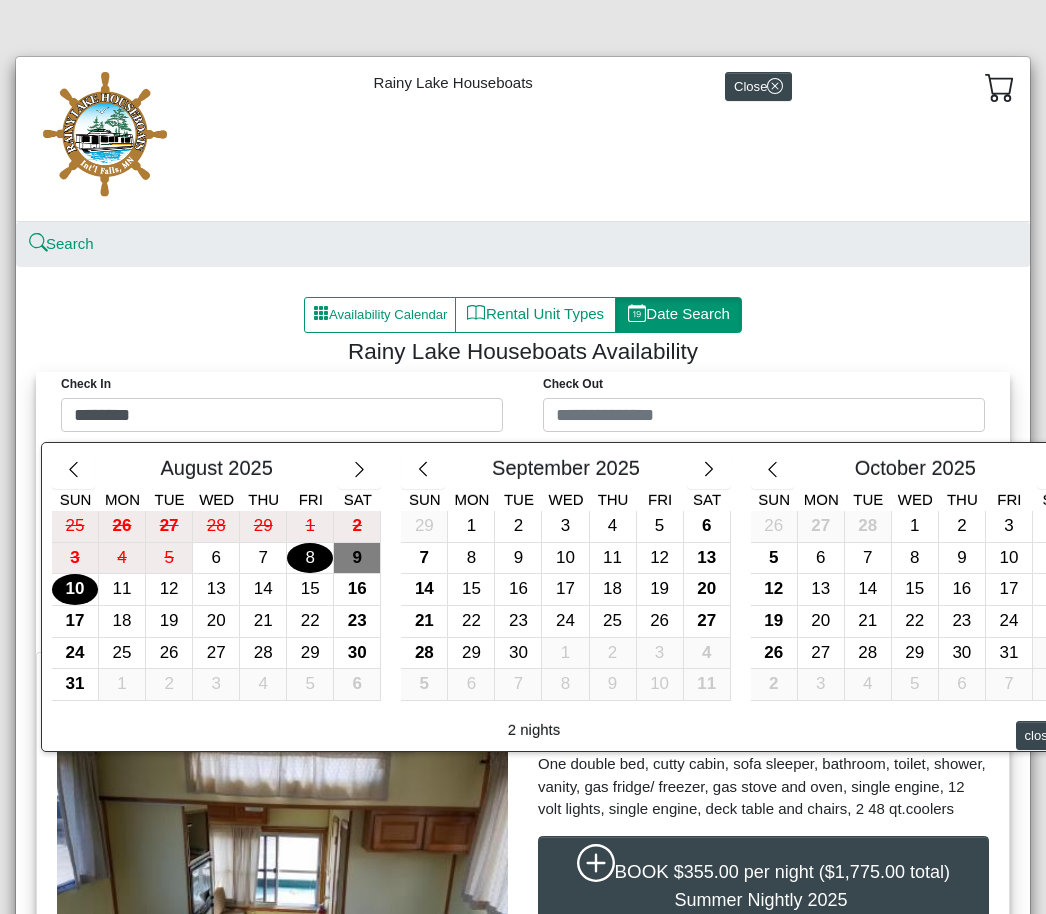click on "10" at bounding box center (75, 589) 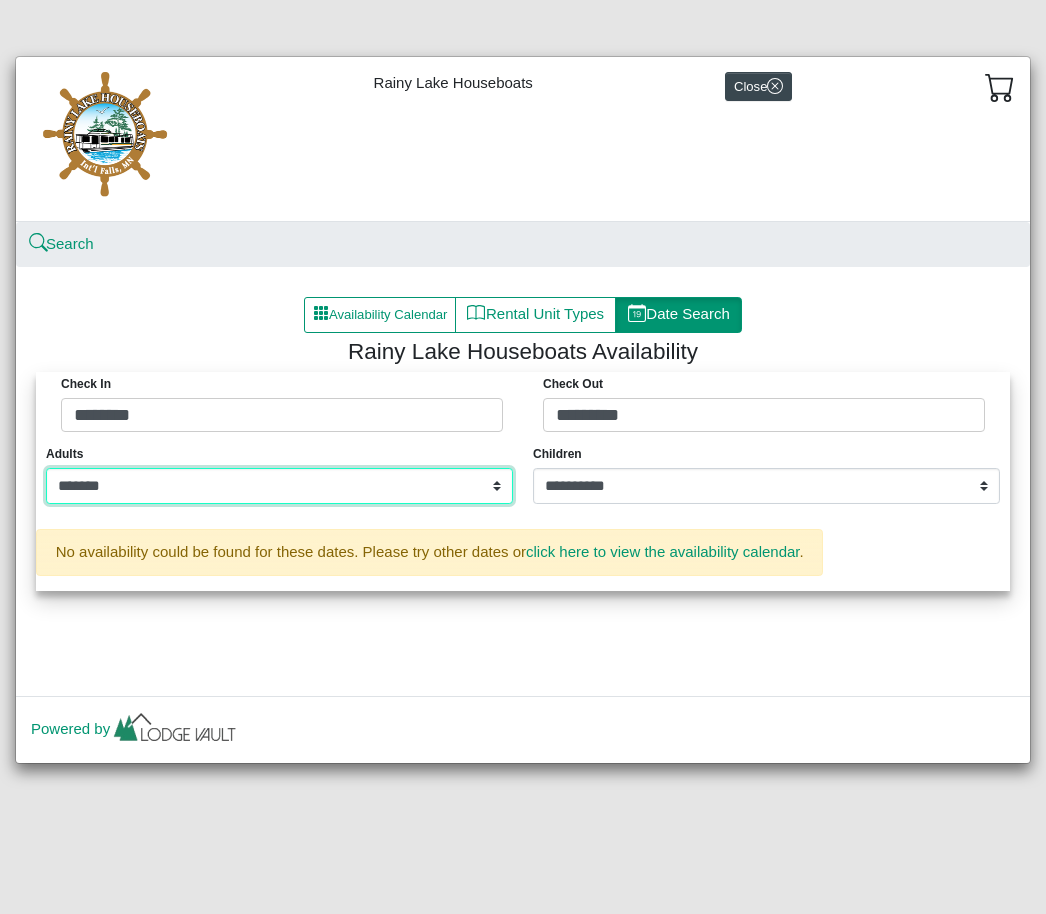 click on "**********" at bounding box center (279, 486) 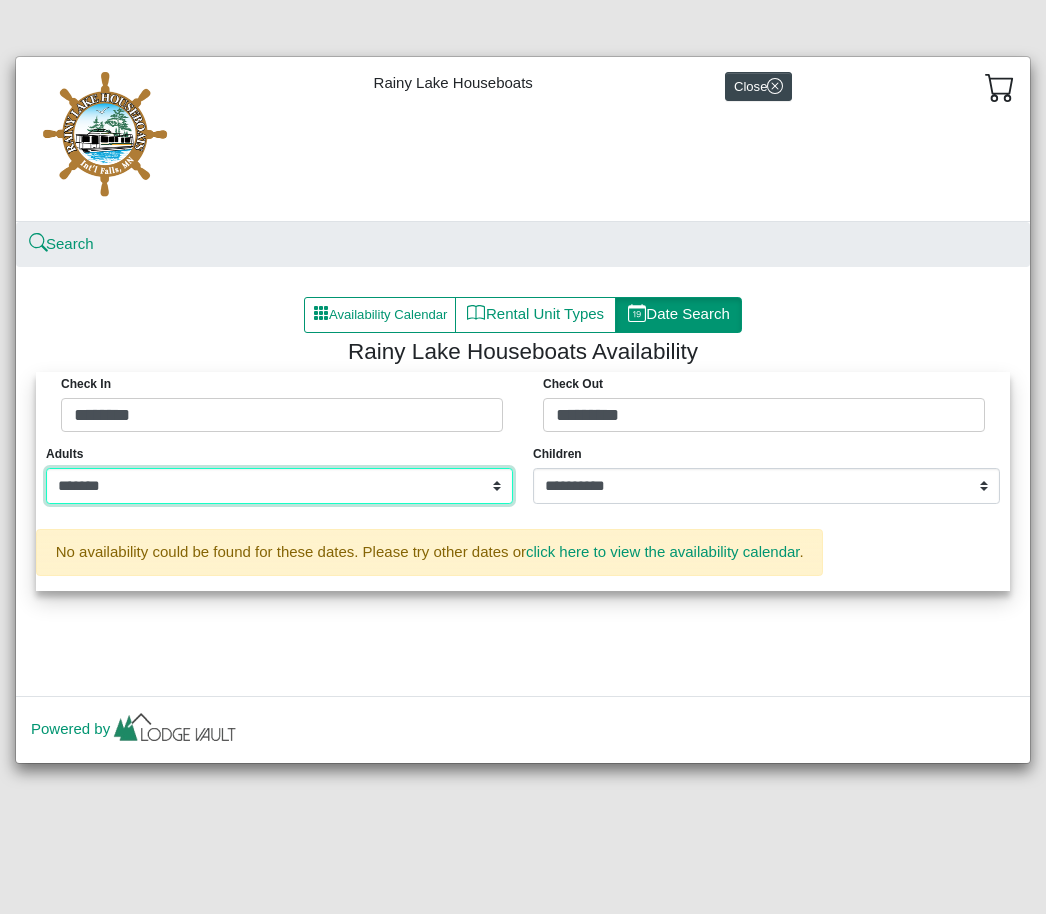 select on "**" 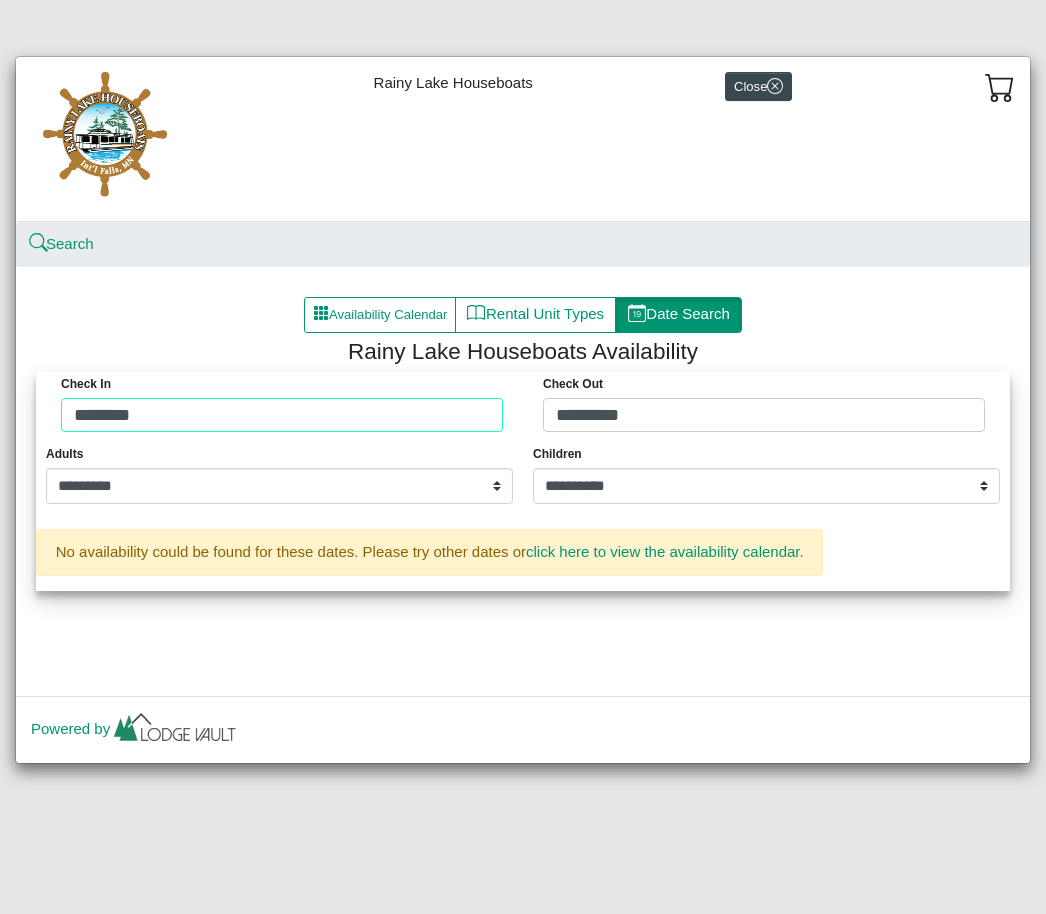 click on "Check in ******** Check Out *********" at bounding box center [523, 407] 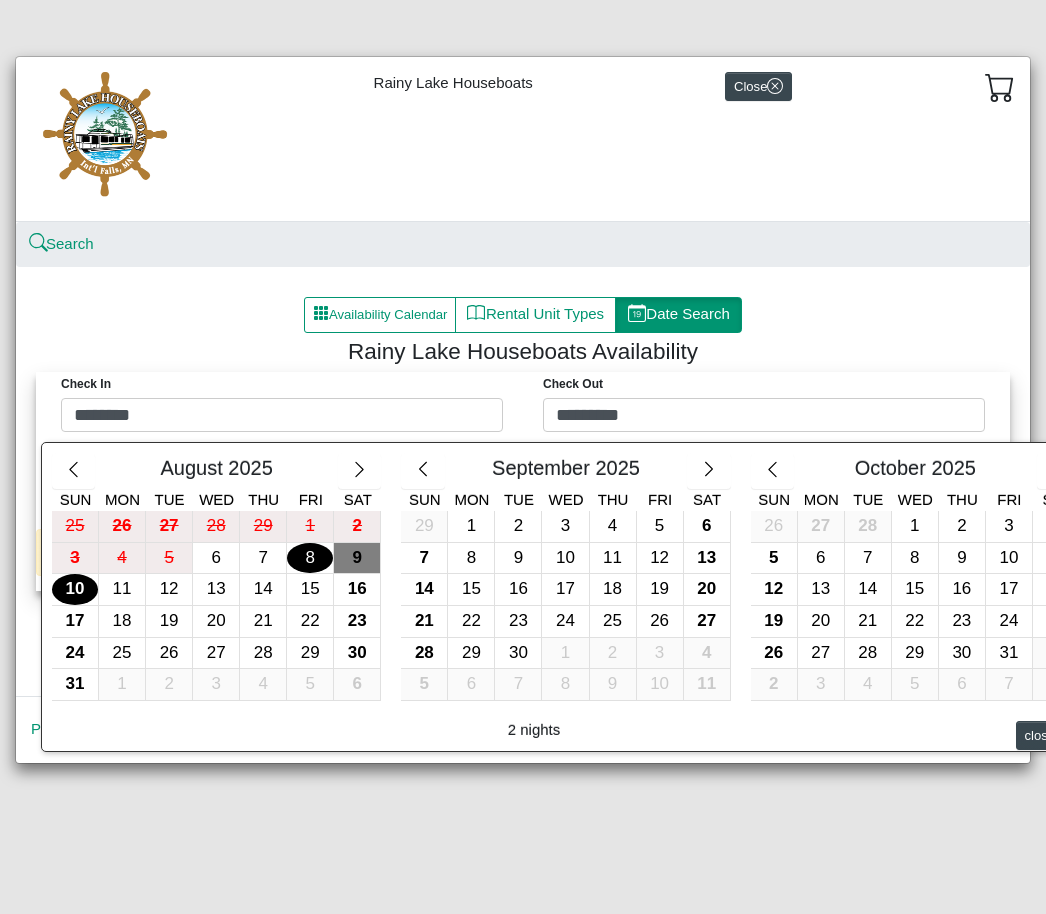 click on "8" at bounding box center (310, 558) 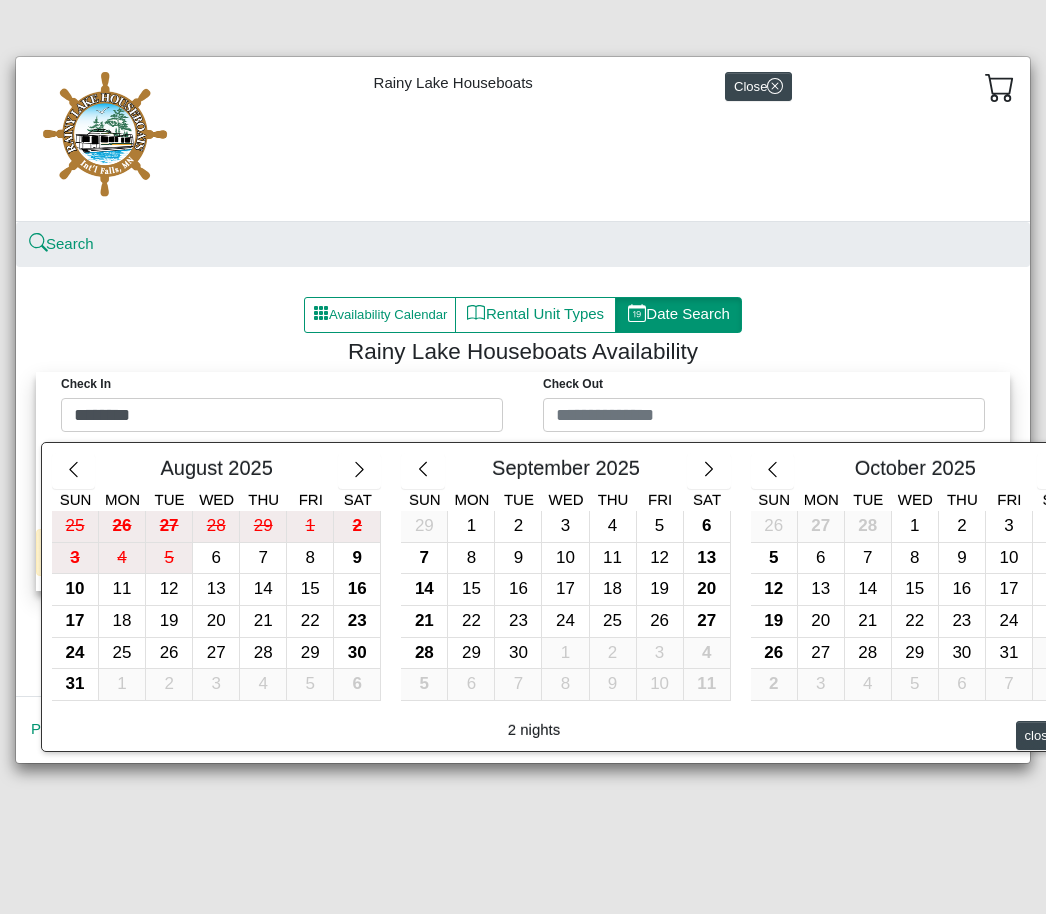 click on "10" at bounding box center [75, 589] 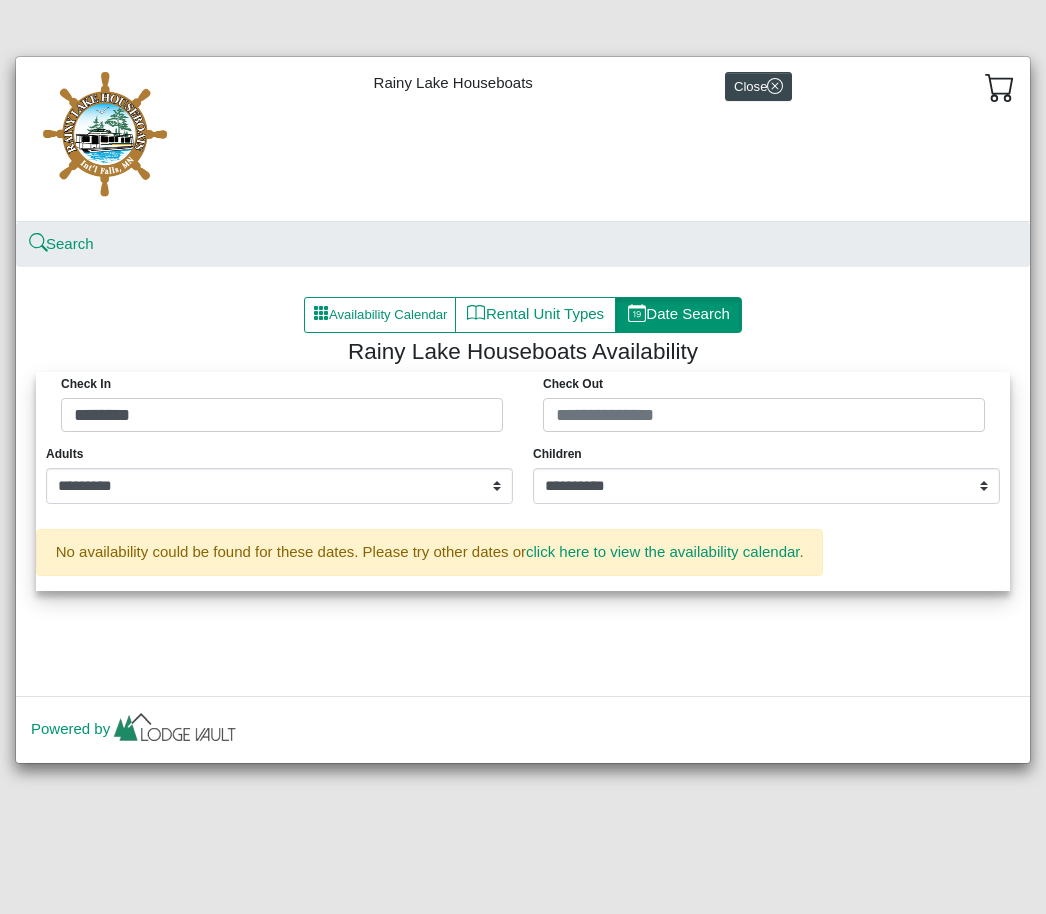 type on "*********" 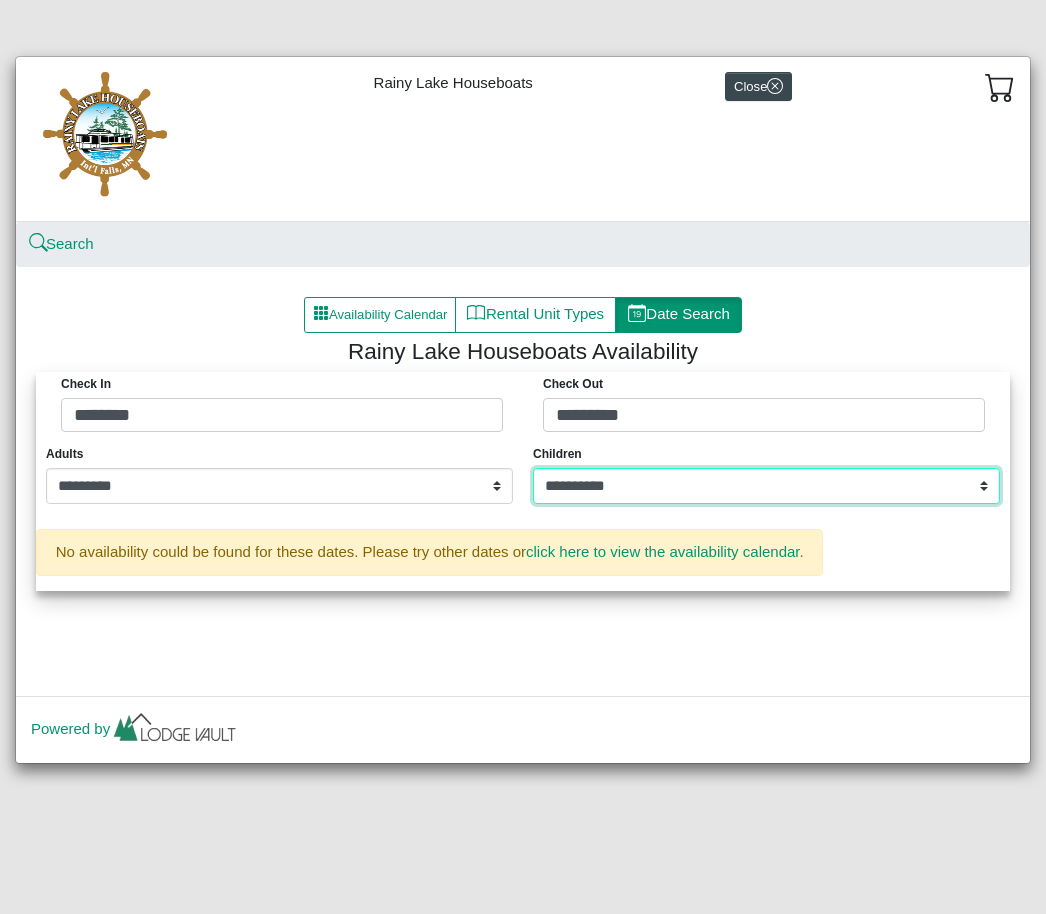 click on "**********" at bounding box center (766, 486) 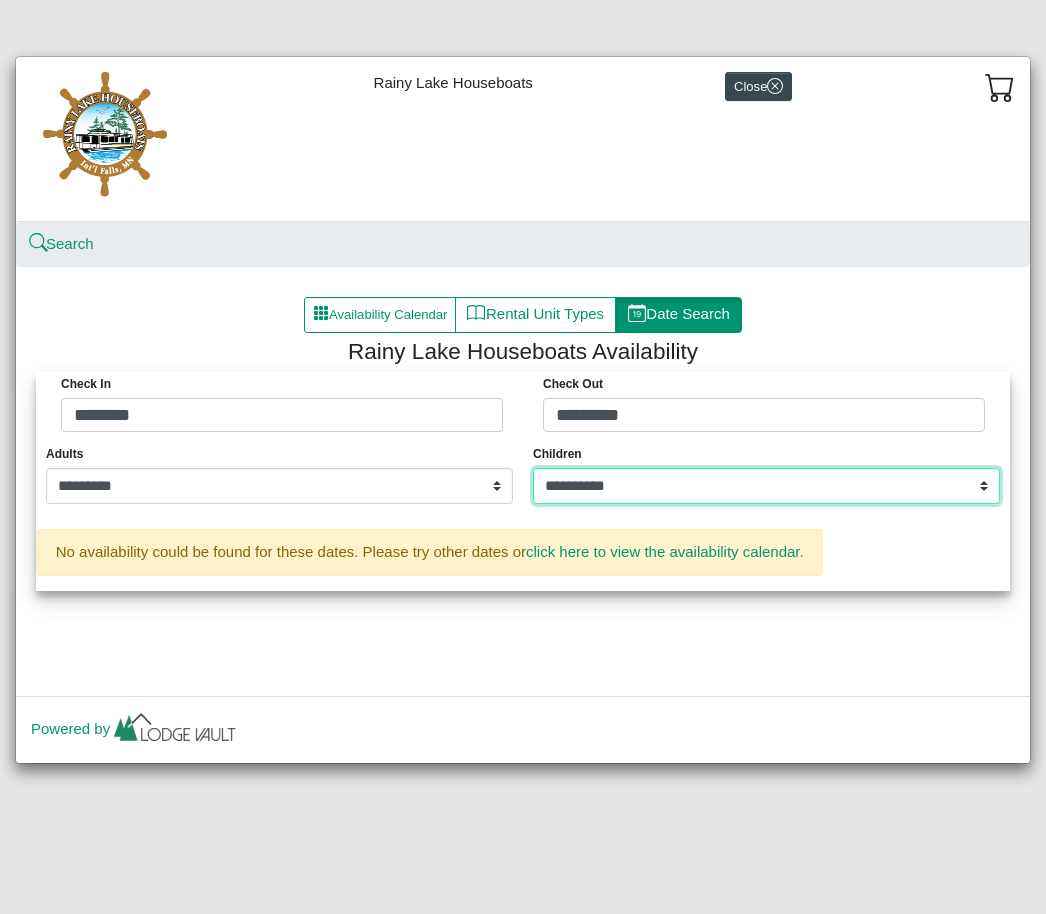 select on "*" 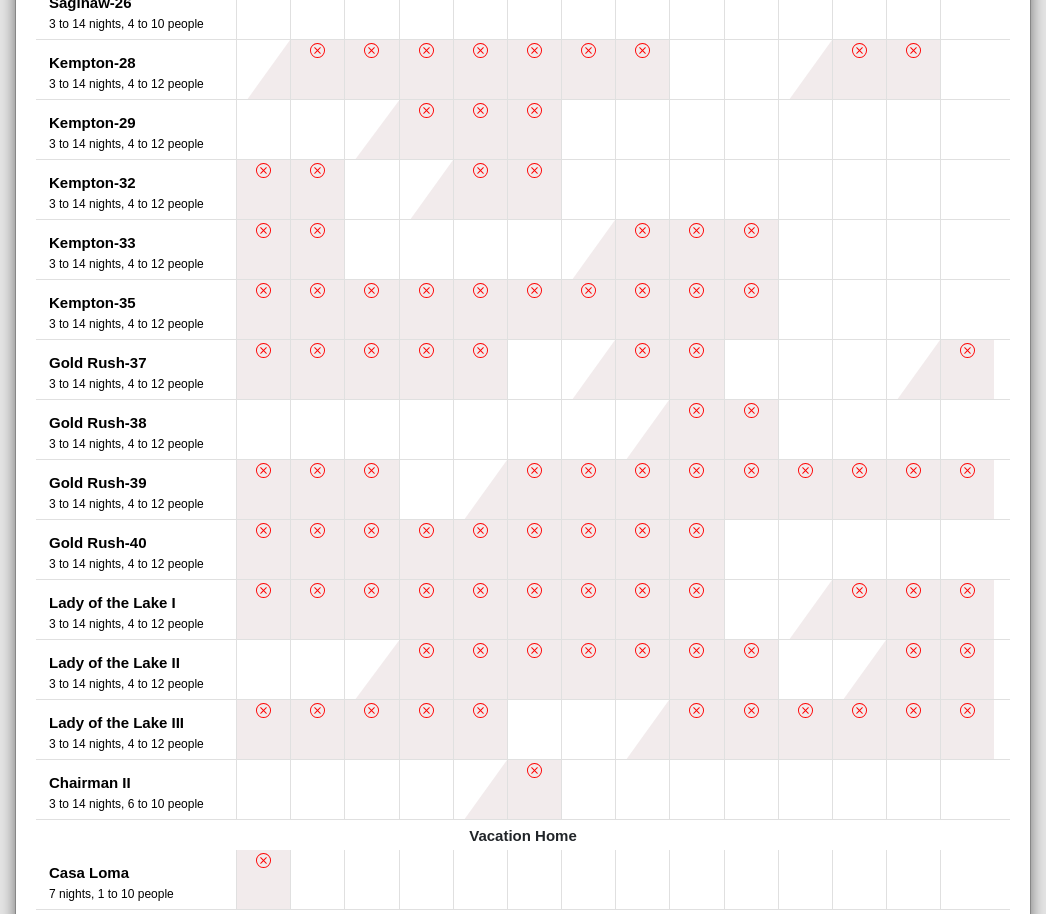 scroll, scrollTop: 1306, scrollLeft: 0, axis: vertical 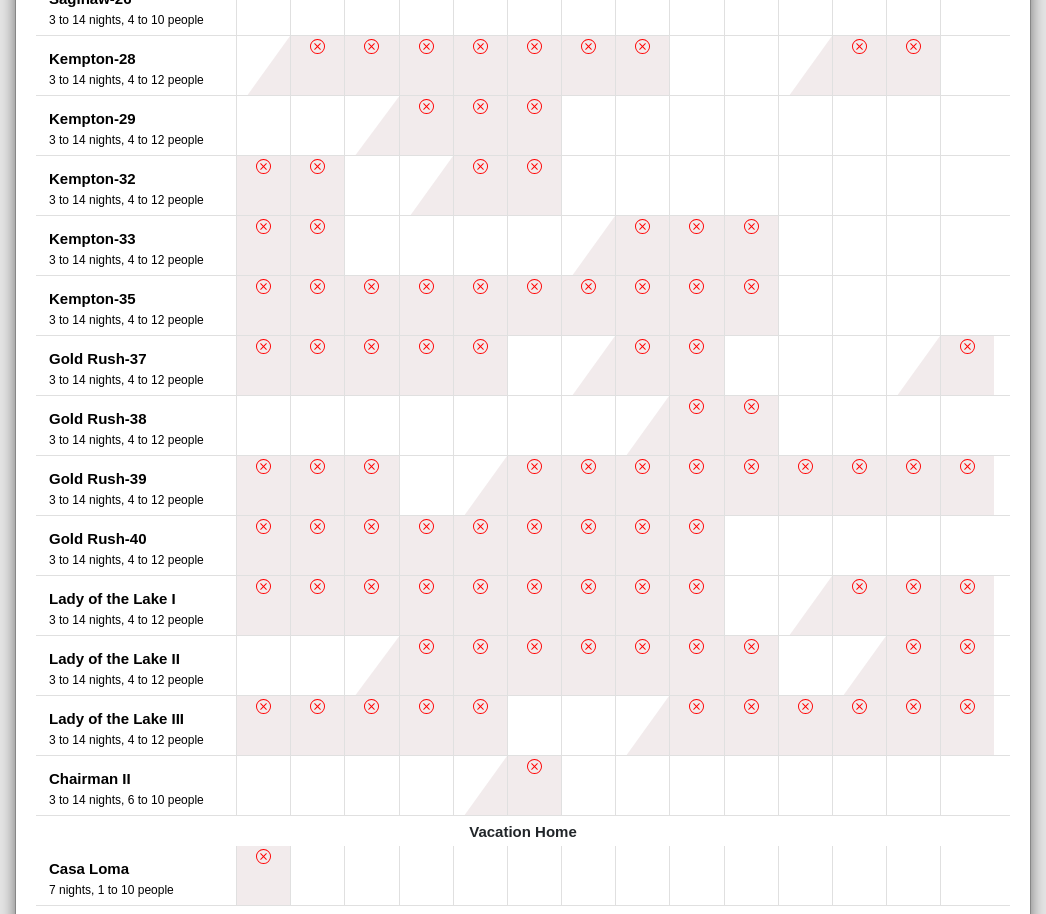 click at bounding box center (263, 665) 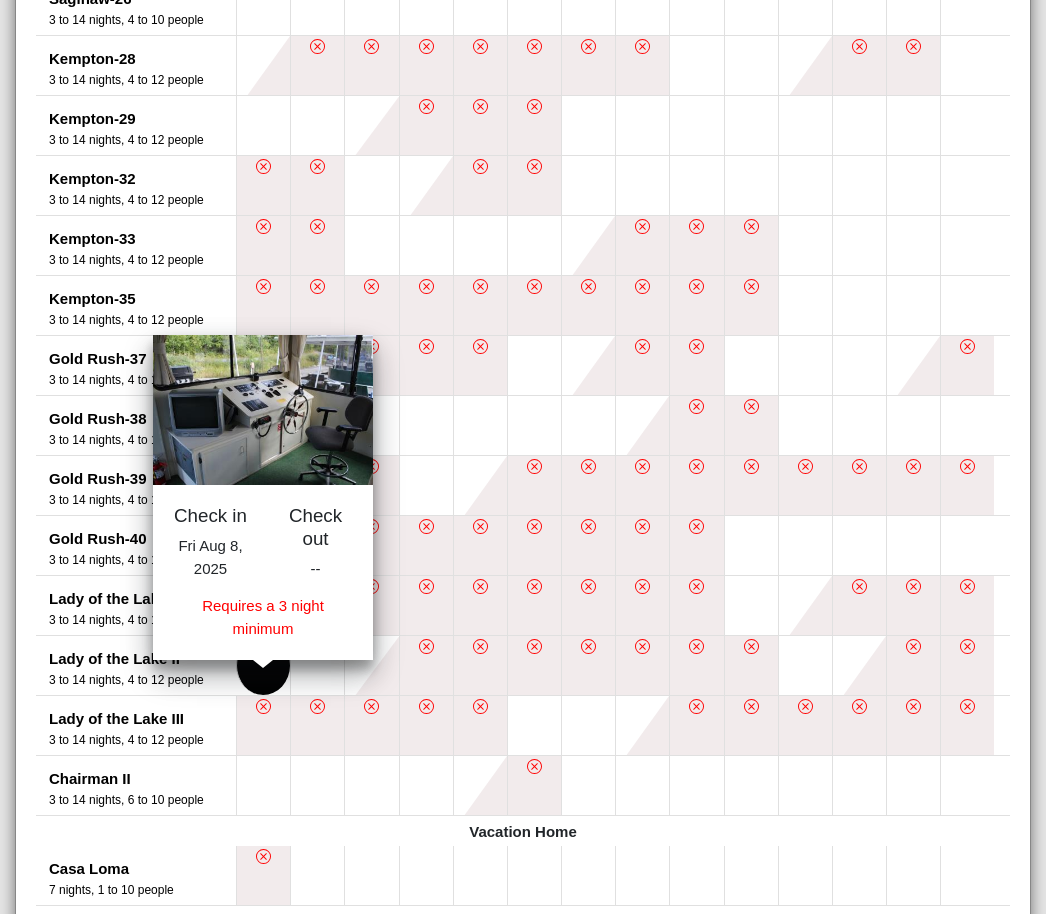 click at bounding box center (263, 665) 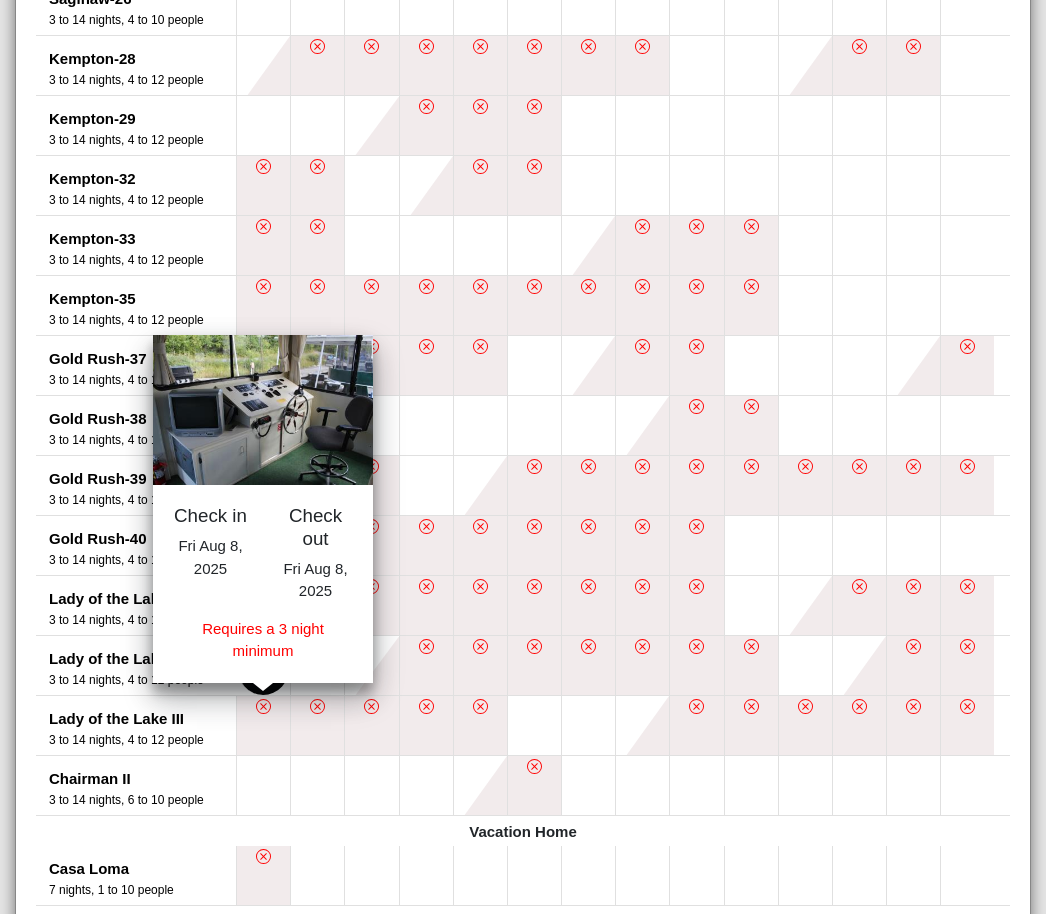 click at bounding box center [371, 665] 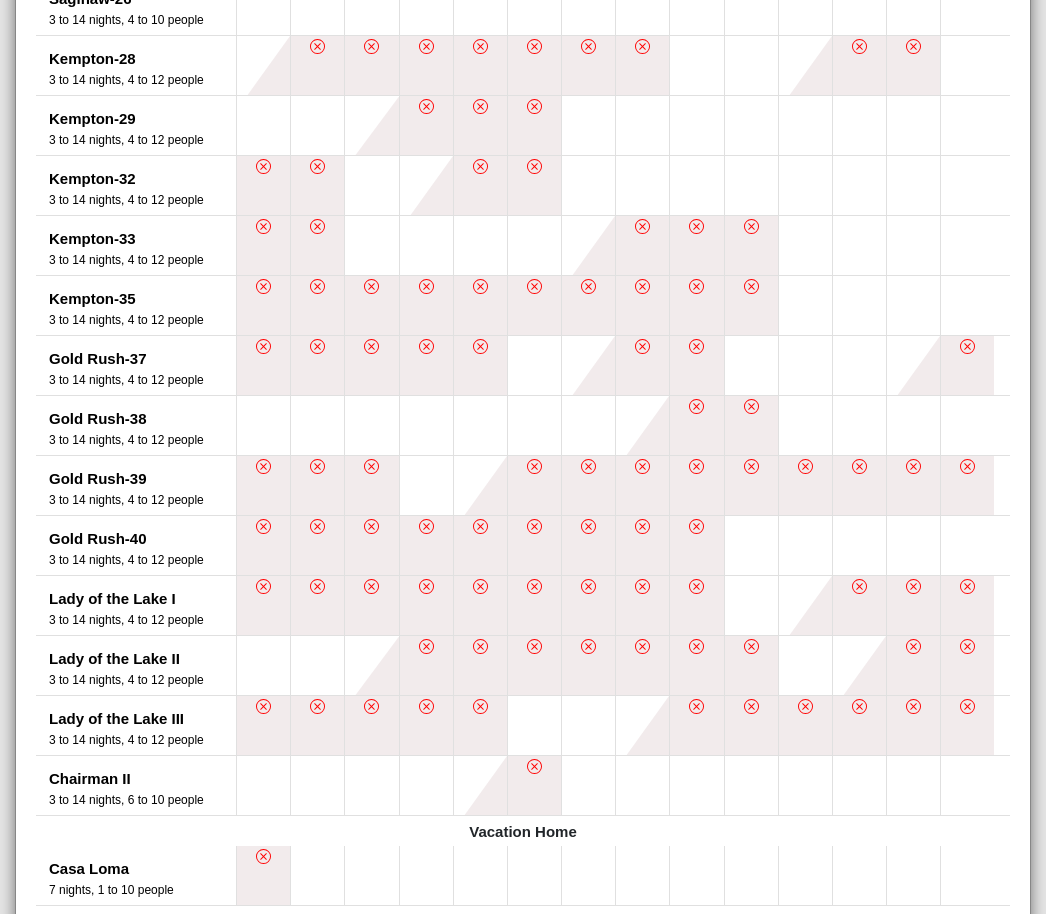 click at bounding box center (263, 665) 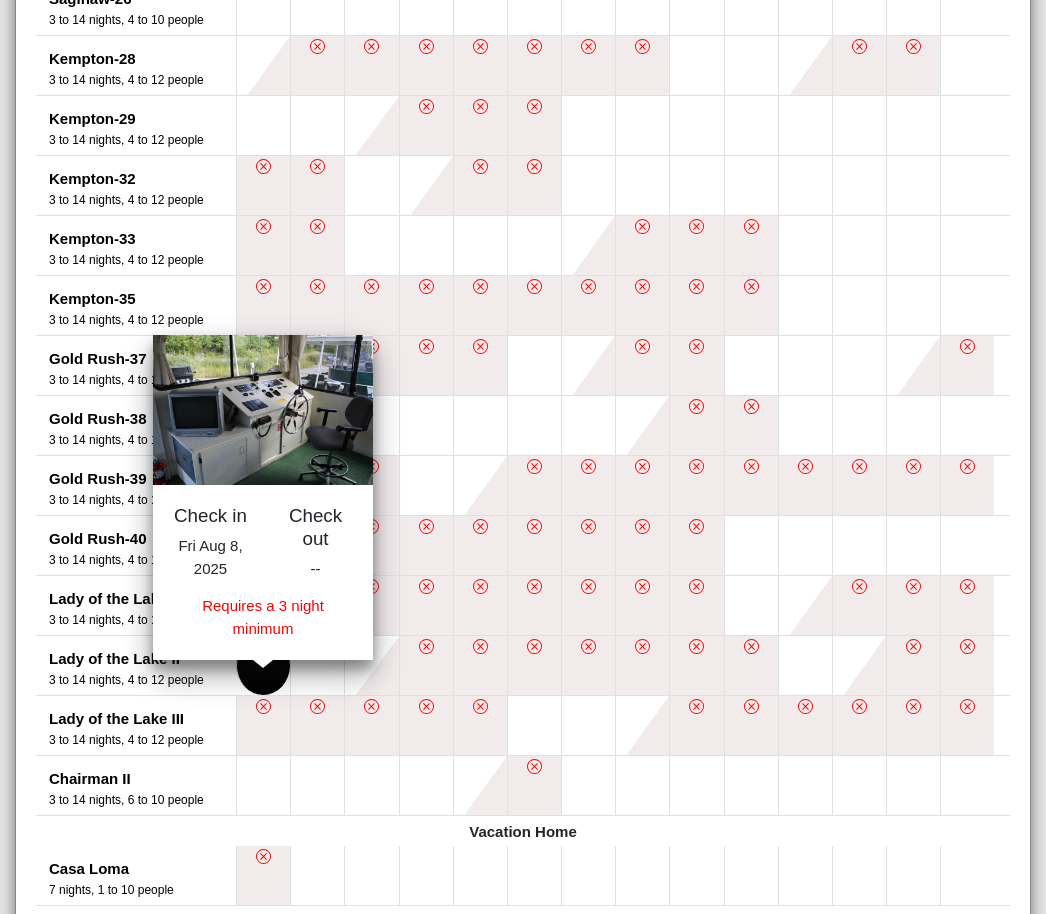 click at bounding box center (263, 665) 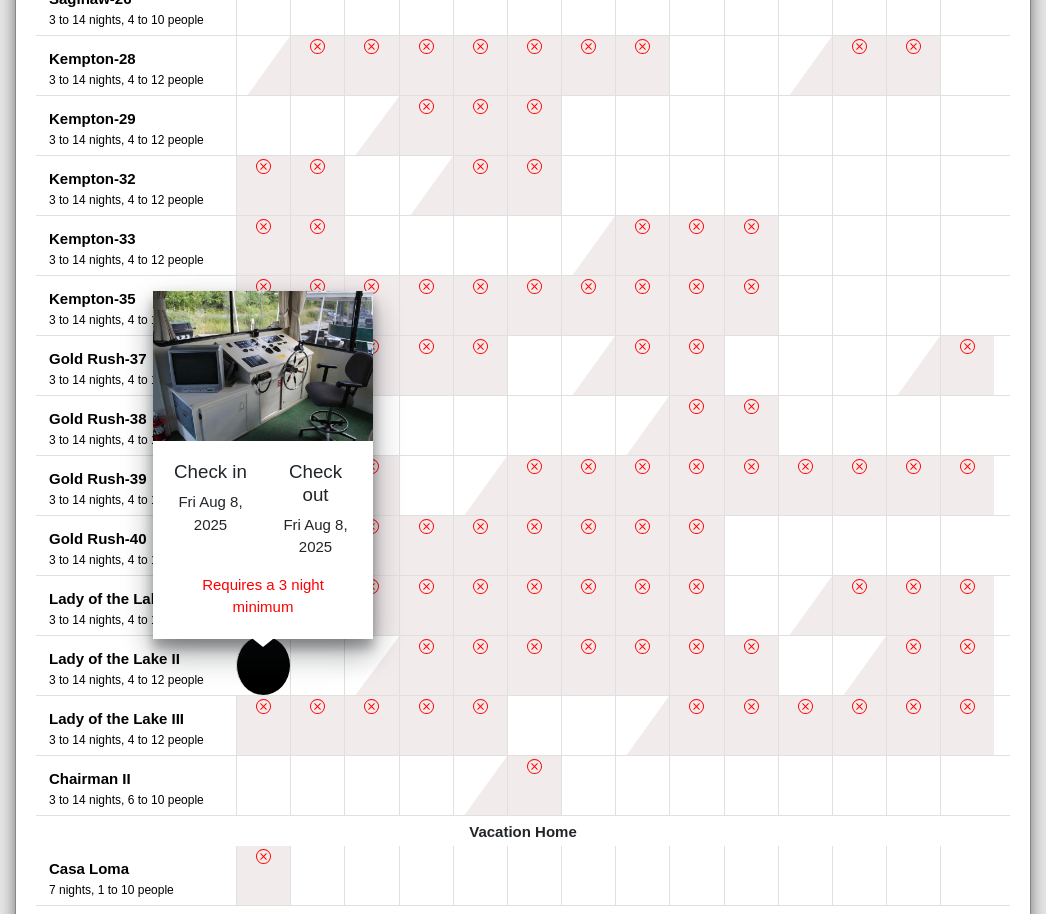 click at bounding box center (371, 665) 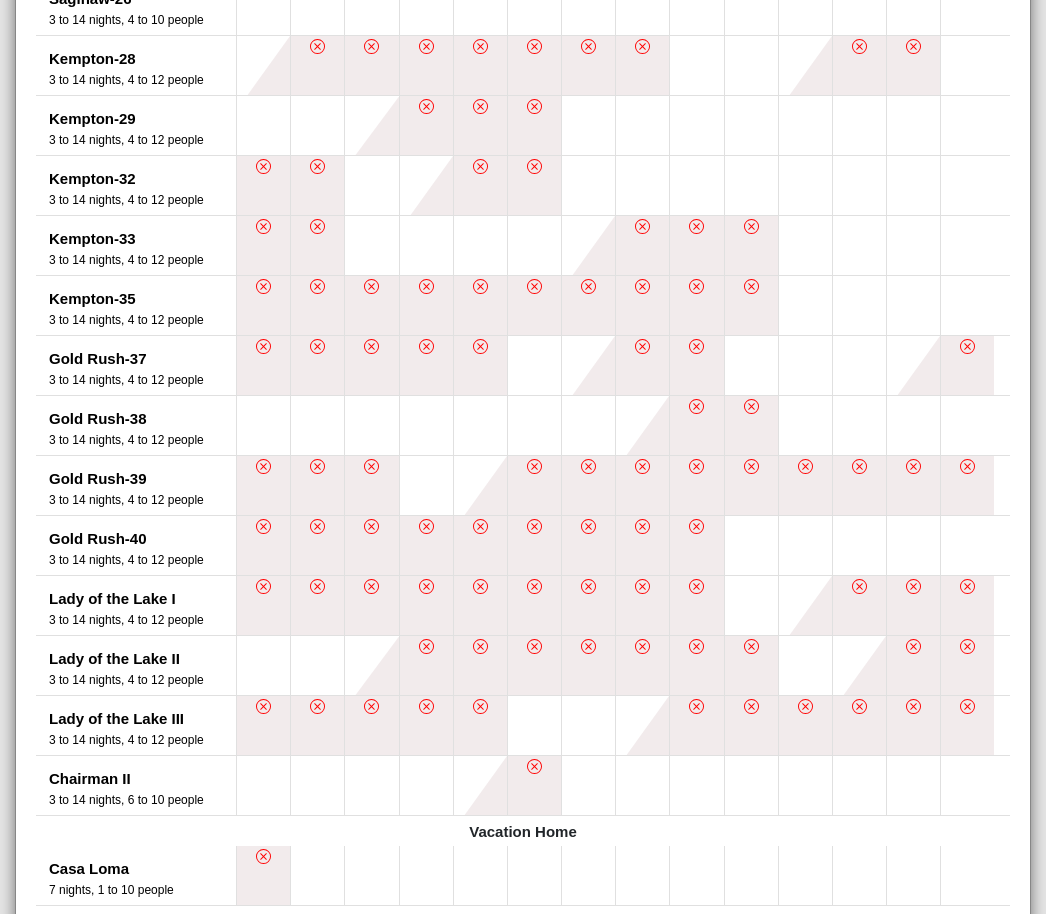 click at bounding box center [263, 665] 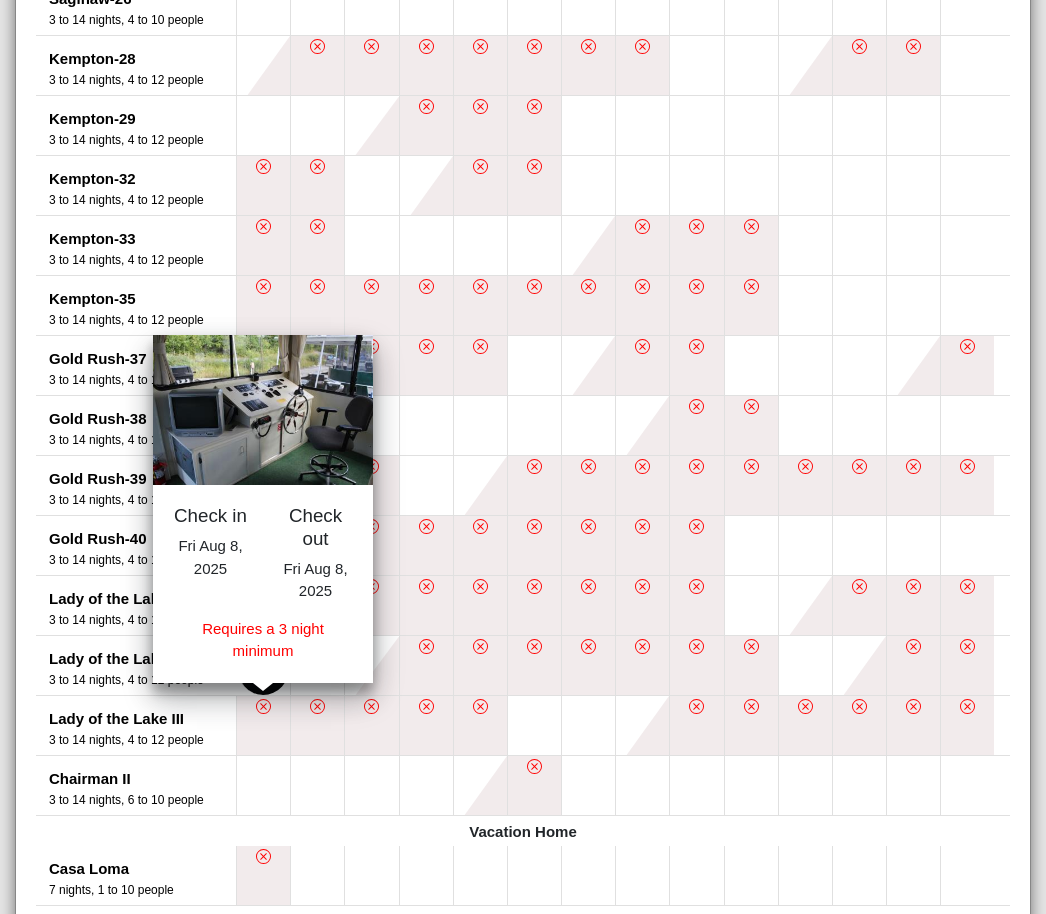 click on "Rainy Lake Houseboats Availability Change Date   Aug 2025   Fri  8  Sat  9  Sun  10  Mon  11  Tue  12  Wed  13  Thu  14  Fri  15  Sat  16  Sun  17  Mon  18  Tue  19  Wed  20  Thu  21 Houseboat Honeymooner-27  3 to 30 nights, 2 people  Minnitaki 30  3 to 30 nights, 2 to 6 people  Minnitaki 31  3 to 21 nights, 2 to 6 people  Minnitaki 34  3 to 14 nights, 2 to 6 people  Minnitaki 36  3 to 14 nights, 2 to 6 people  Voyageur-18  3 to 14 nights, 4 to 10 people  Voyageur-19  3 to 14 nights, 4 to 10 people  Tamarac-21  3 to 14 nights, 4 to 10 people  Tamarac-22  3 to 14 nights, 4 to 10 people  Tamarac-23  3 to 14 nights, 4 to 10 people  Tamarac 24  3 to 14 nights, 4 to 10 people  Saginaw-17  3 to 14 nights, 4 to 10 people  Saginaw-25  3 to 14 nights, 4 to 10 people  Saginaw-26  3 to 14 nights, 4 to 10 people  Kempton-28  3 to 14 nights, 4 to 12 people  Kempton-29  3 to 14 nights, 4 to 12 people  Kempton-32  3 to 14 nights, 4 to 12 people  Kempton-33  3 to 14 nights, 4 to 12 people  Kempton-35 Gold Rush-37 Chairman II" at bounding box center (523, 269) 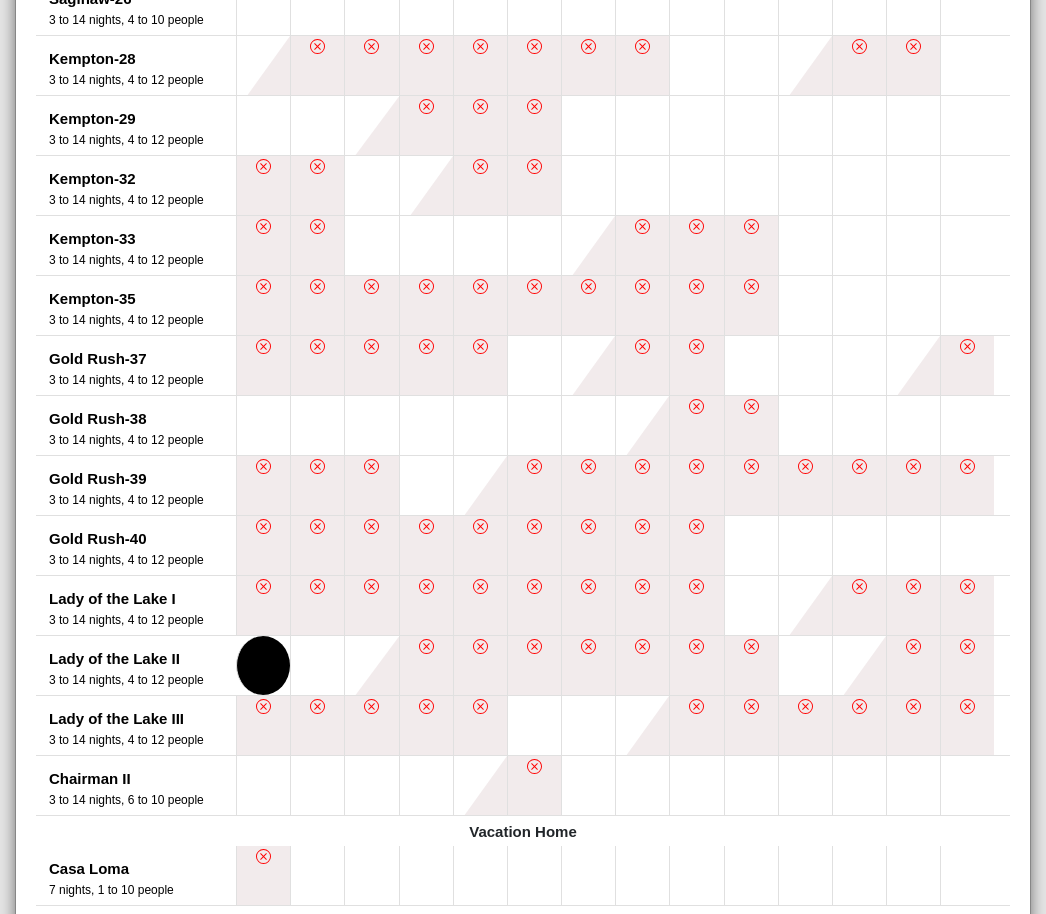 click at bounding box center (371, 665) 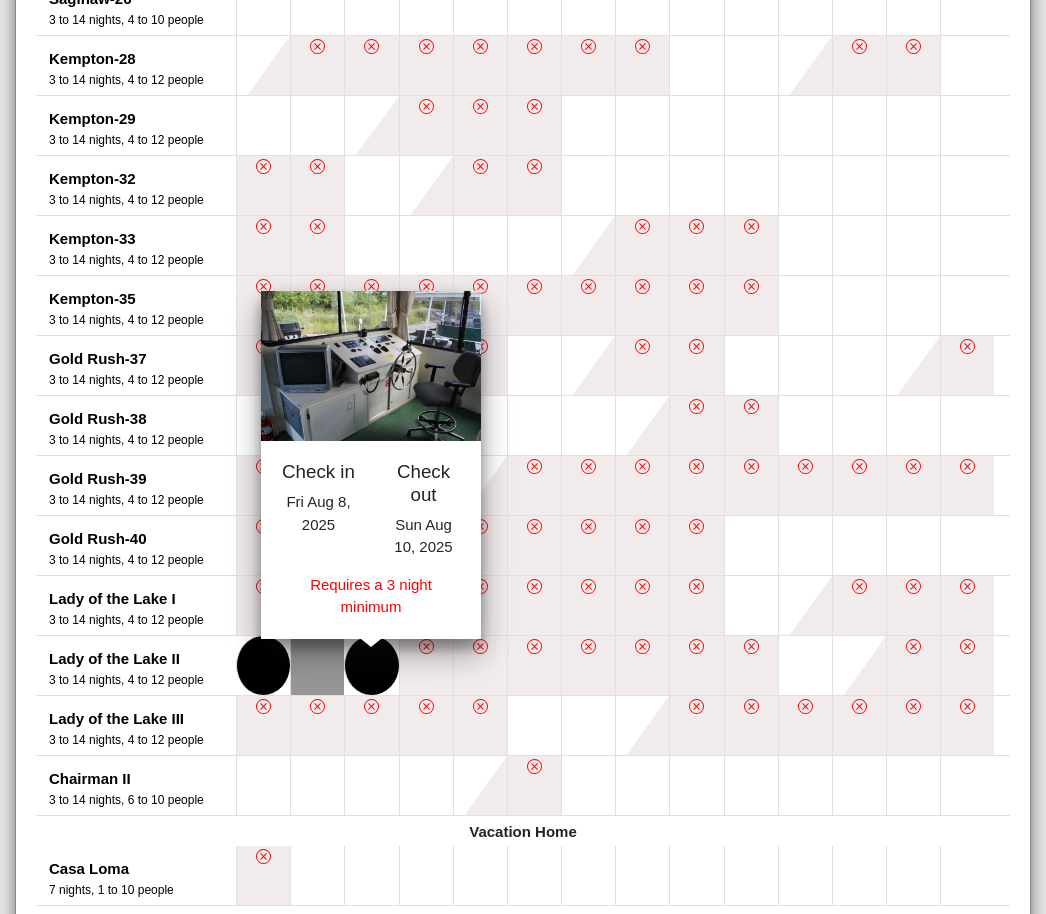 click at bounding box center (696, 785) 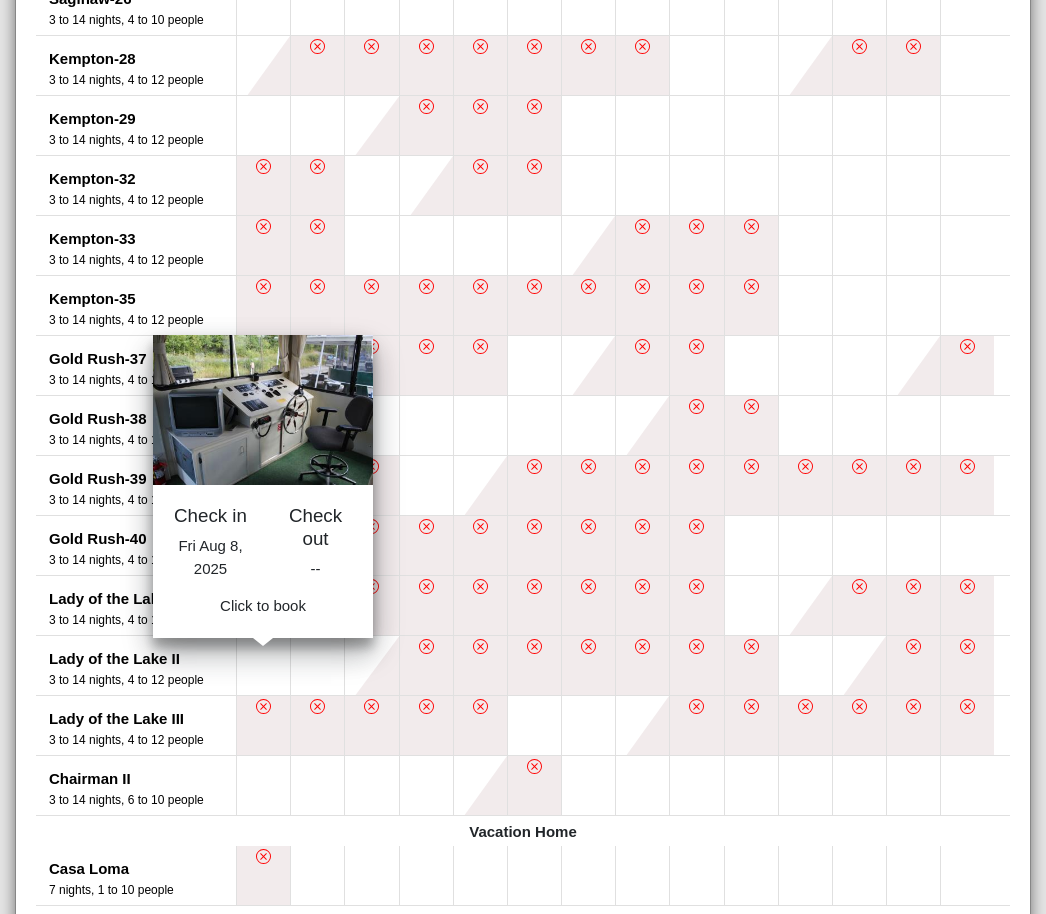 click at bounding box center (263, 665) 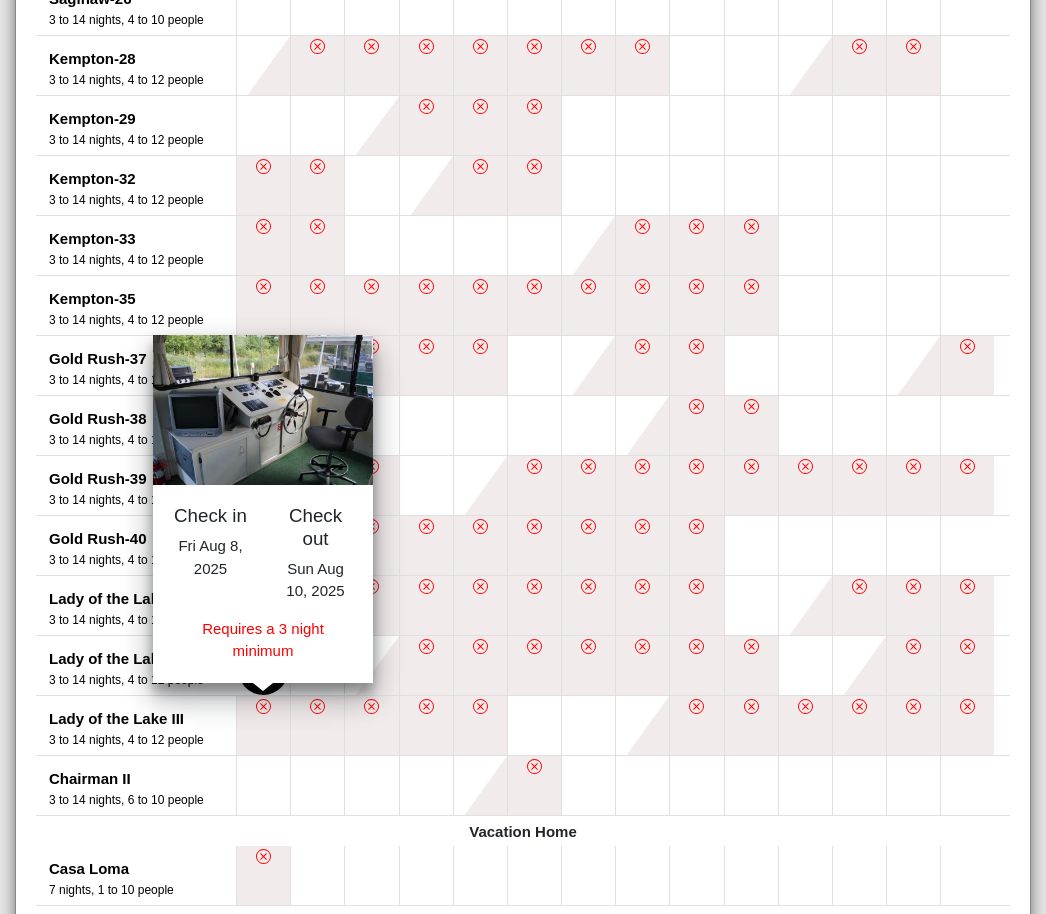 click at bounding box center (263, 665) 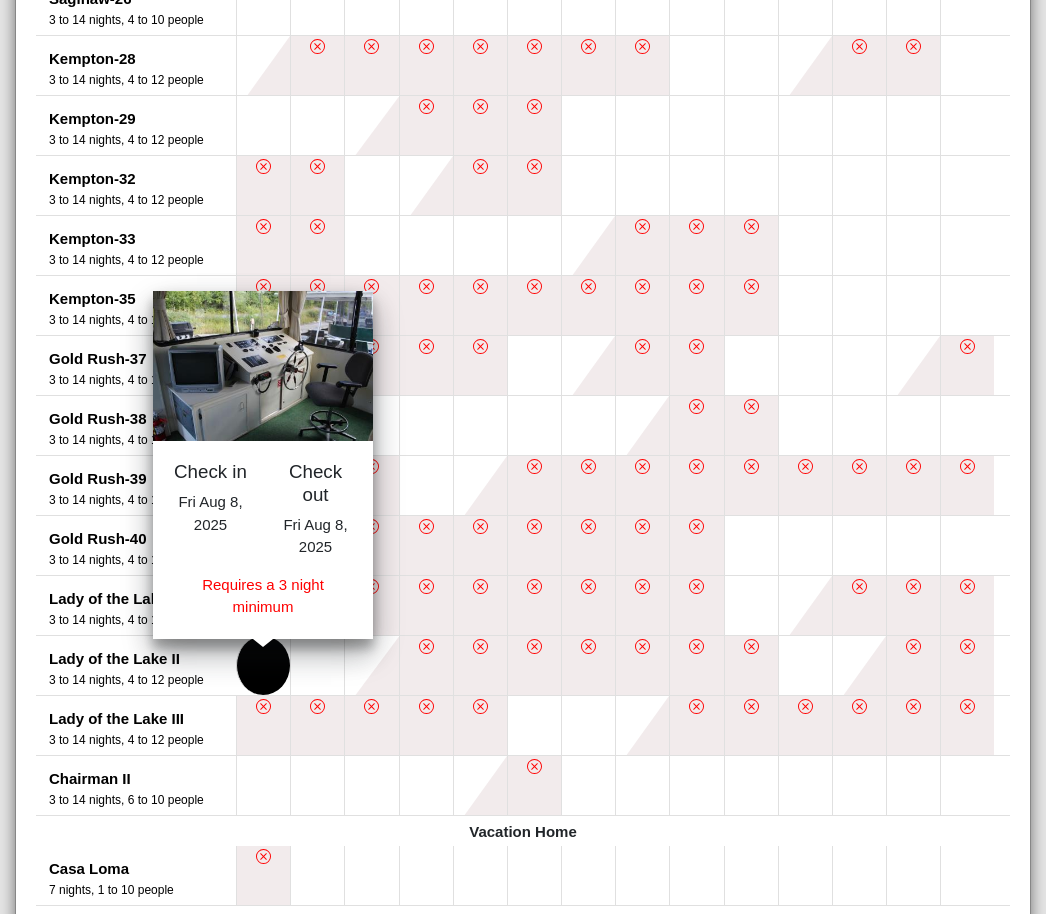 click at bounding box center (371, 665) 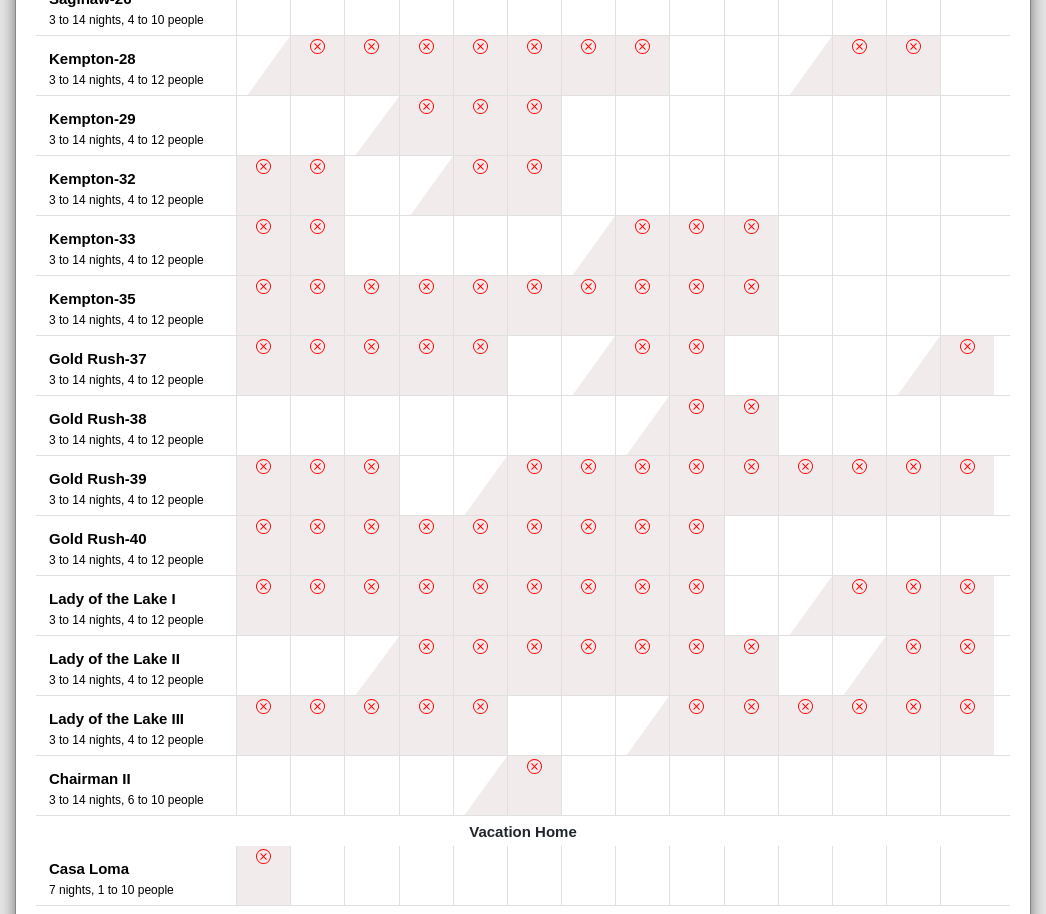 click at bounding box center [263, 665] 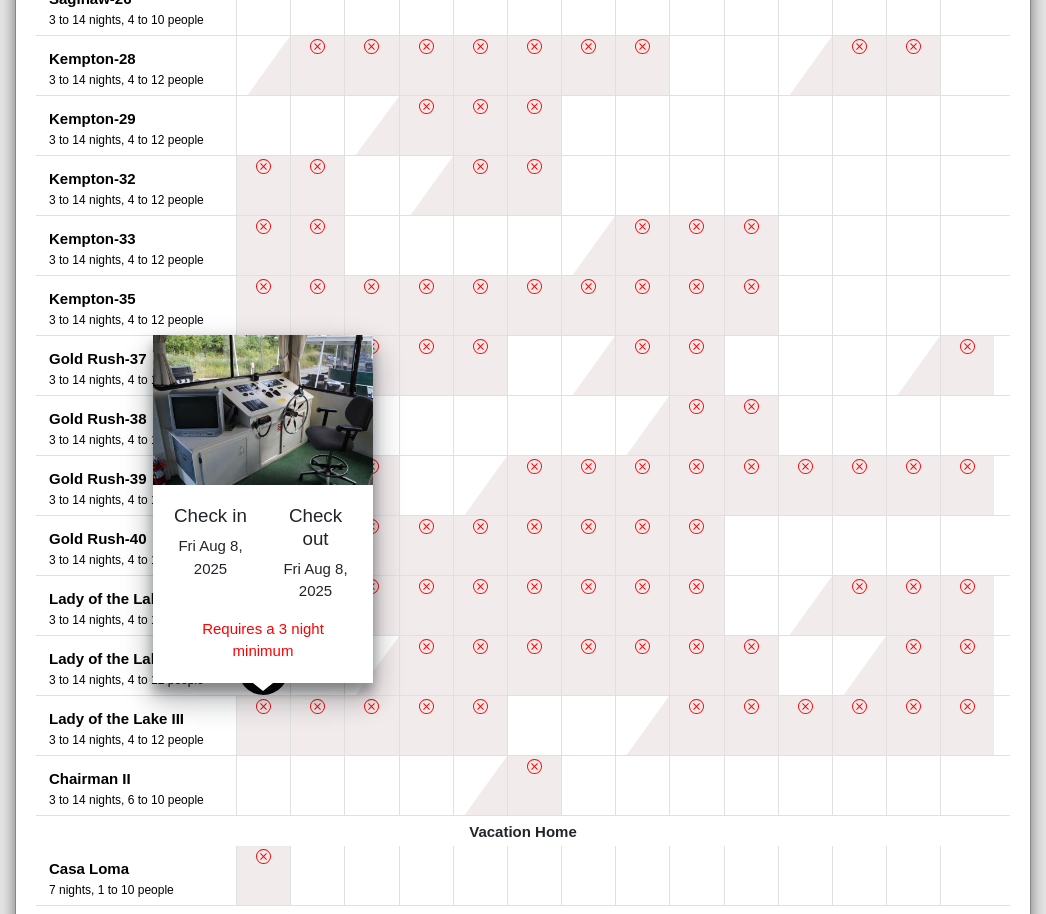 click at bounding box center (263, 485) 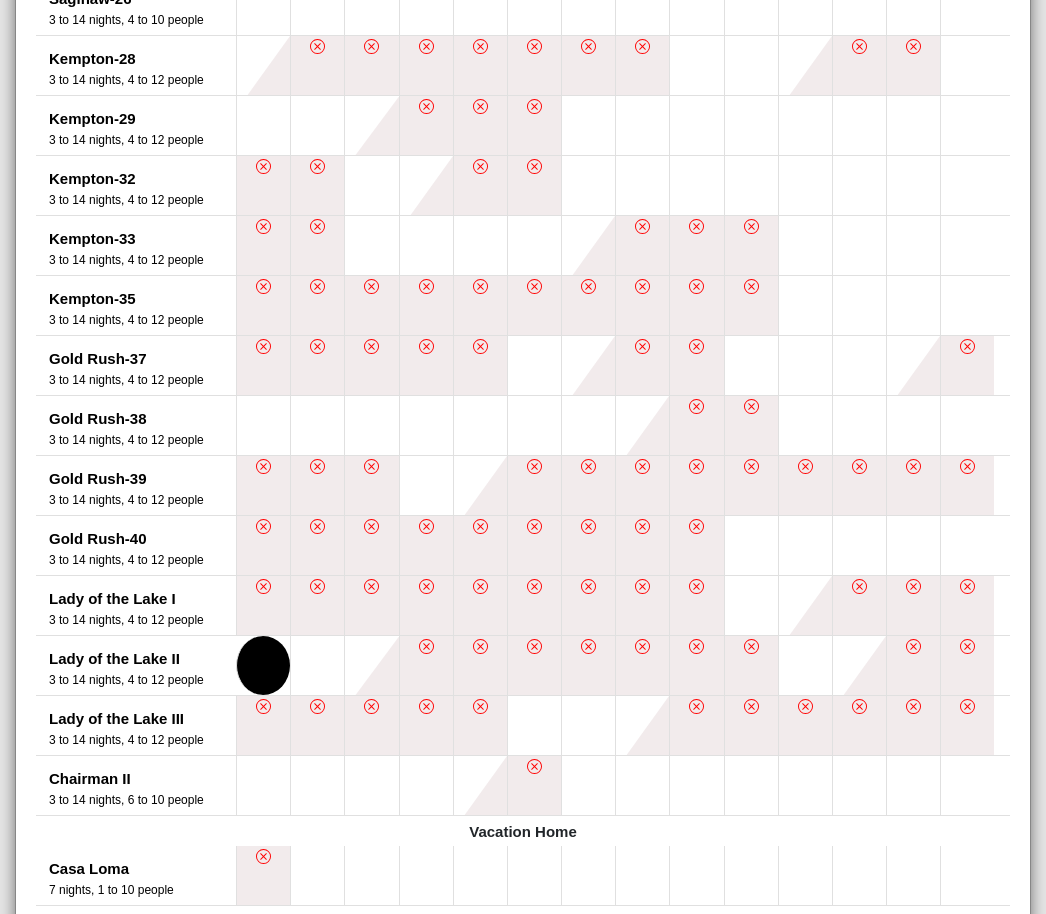 click at bounding box center [371, 665] 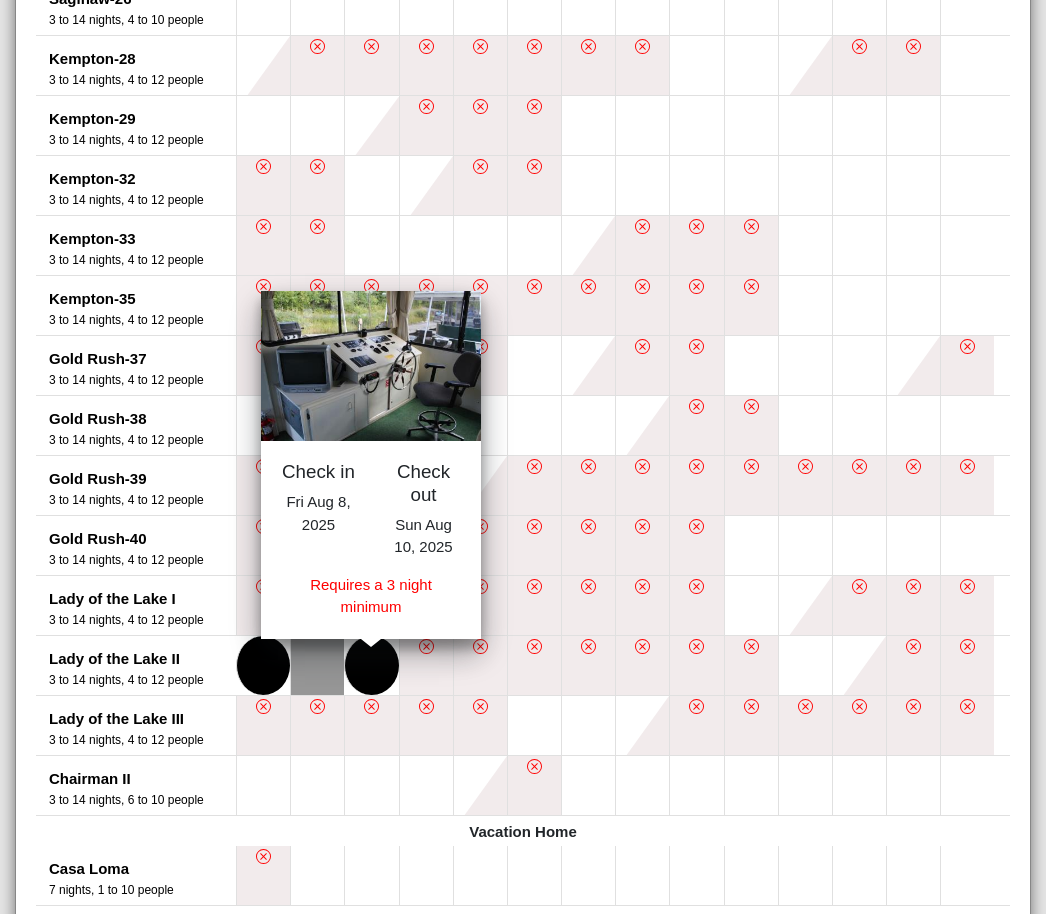click on "Requires a 3 night minimum" at bounding box center [371, 595] 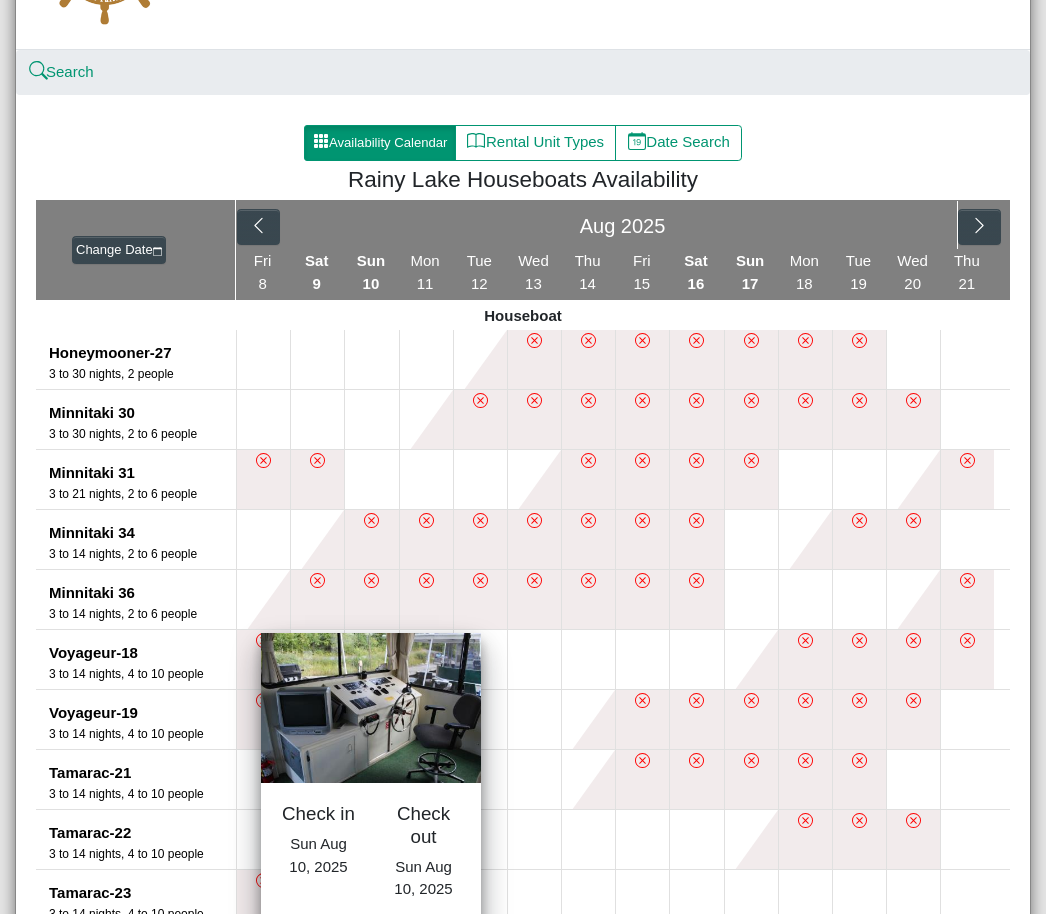 scroll, scrollTop: 151, scrollLeft: 0, axis: vertical 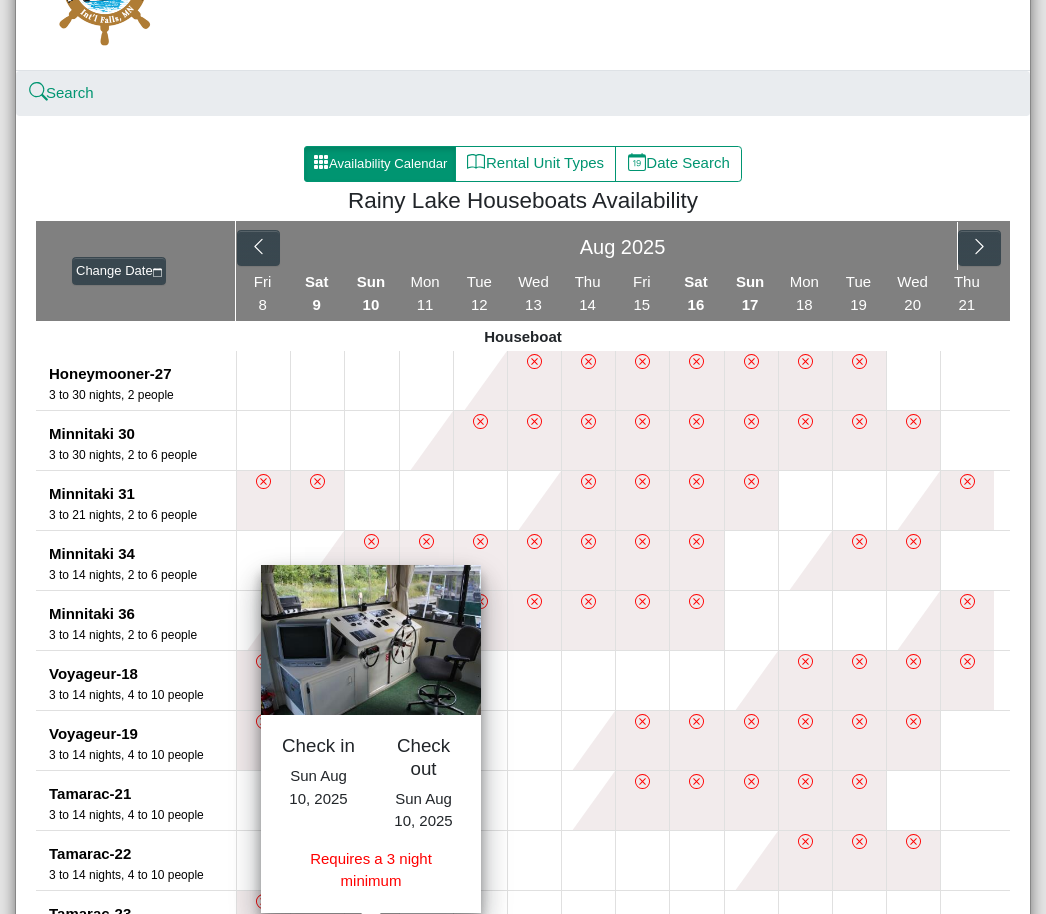 click 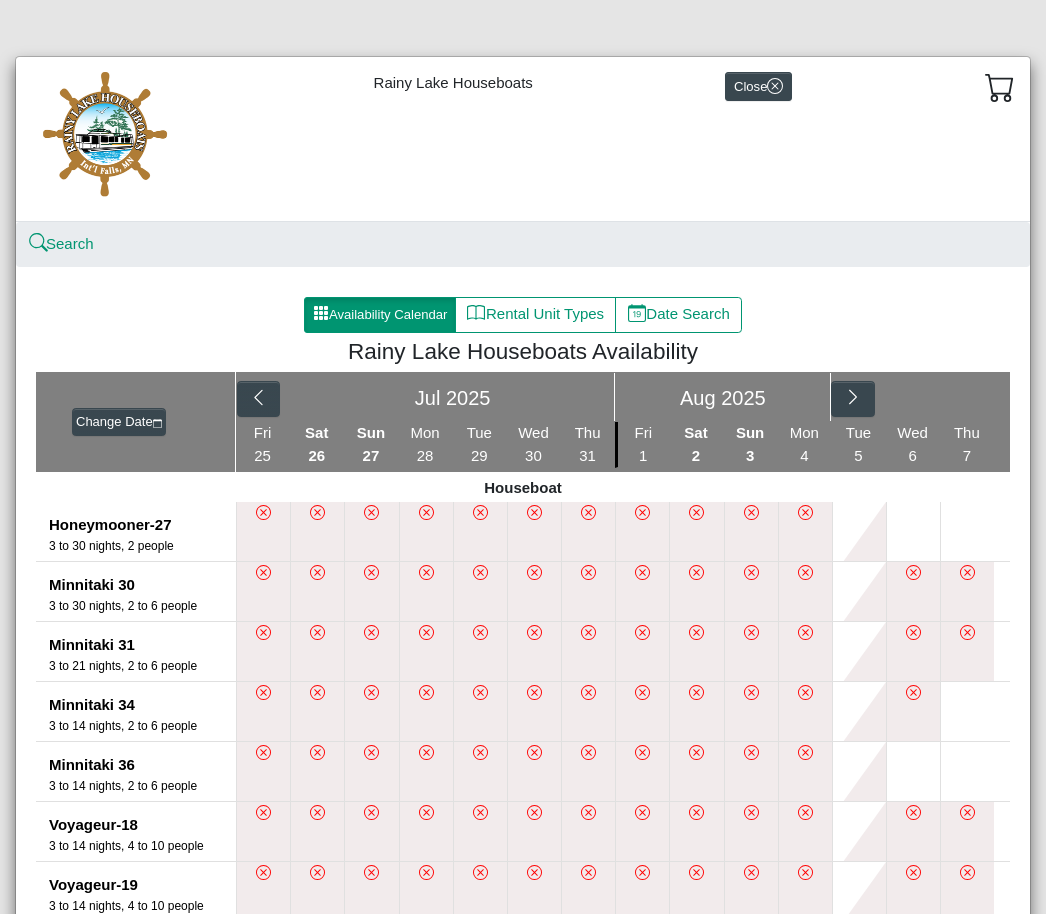 scroll, scrollTop: 0, scrollLeft: 0, axis: both 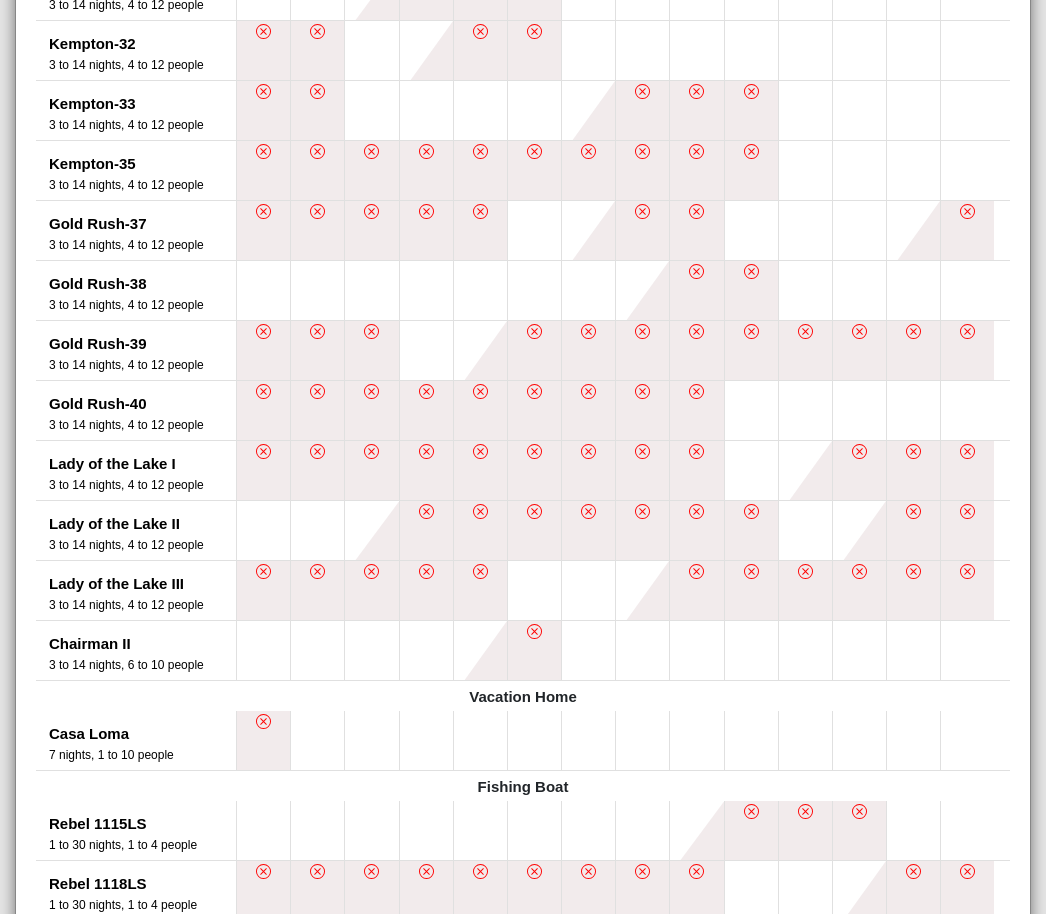 click at bounding box center [263, 650] 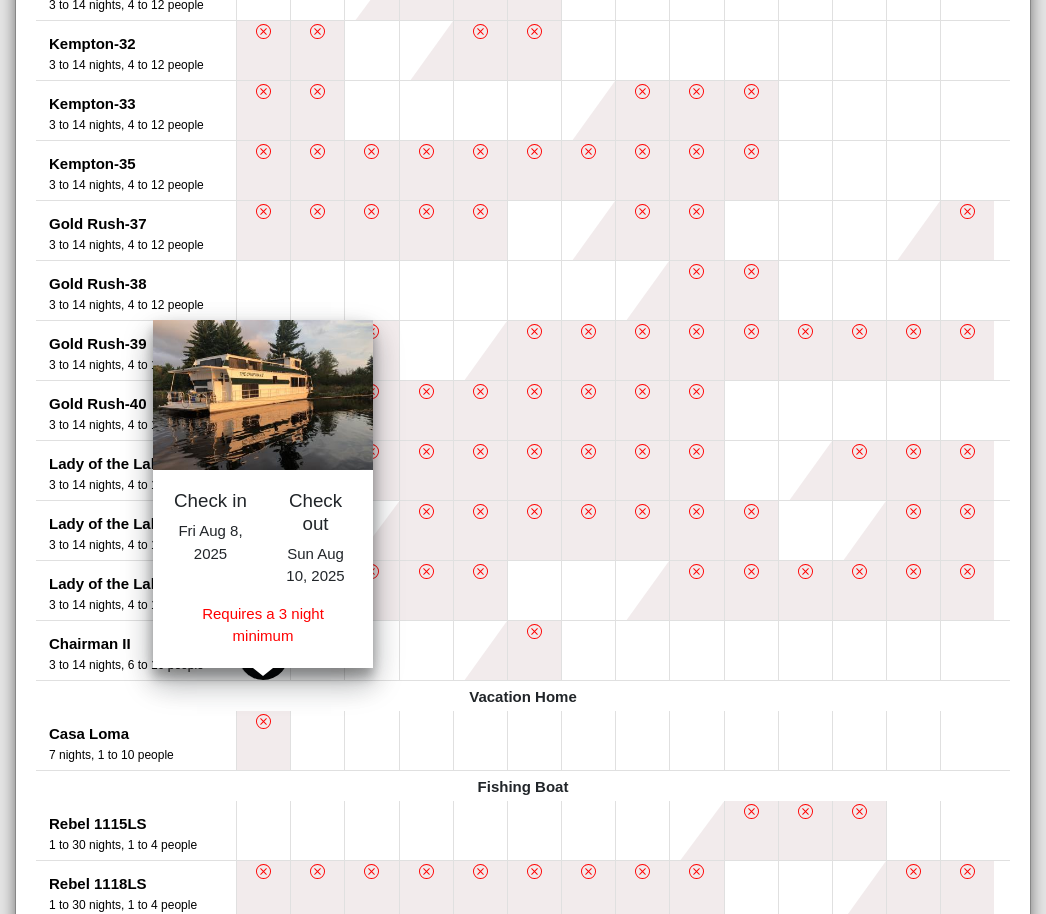 click at bounding box center (426, 650) 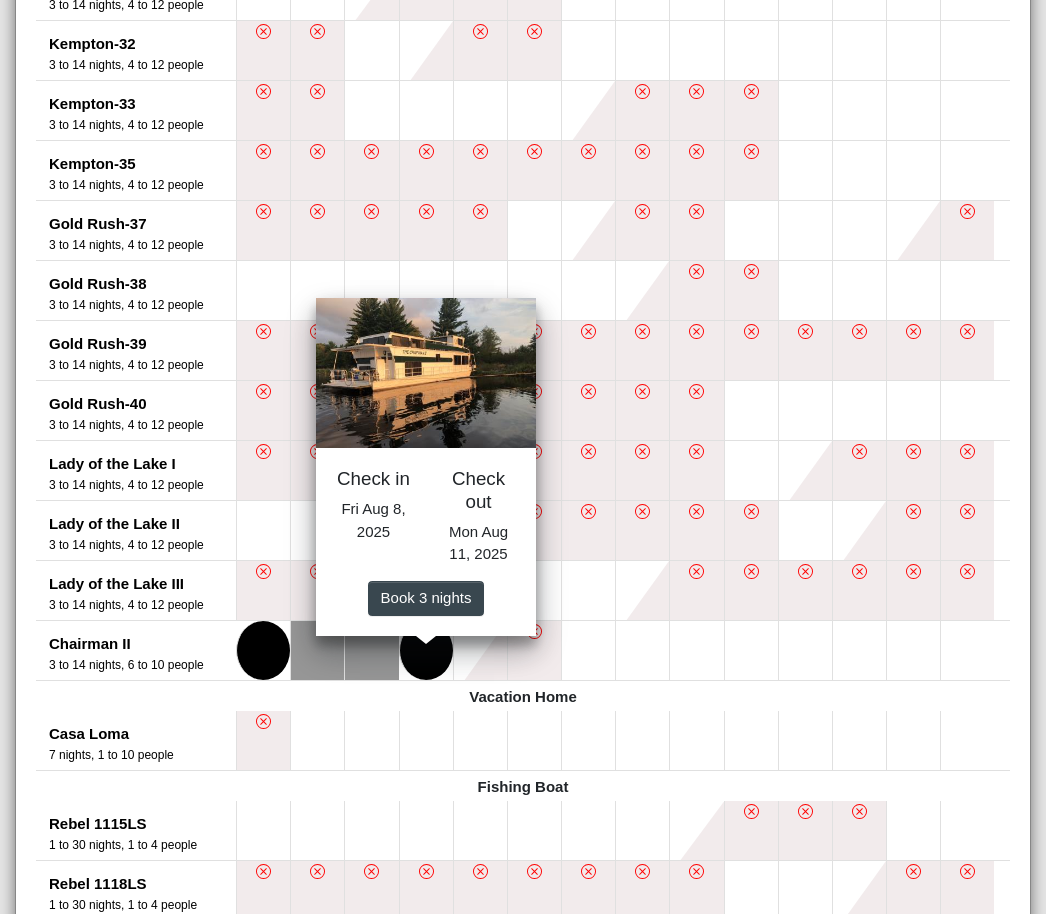 click on "Book 3 night s" at bounding box center [425, 598] 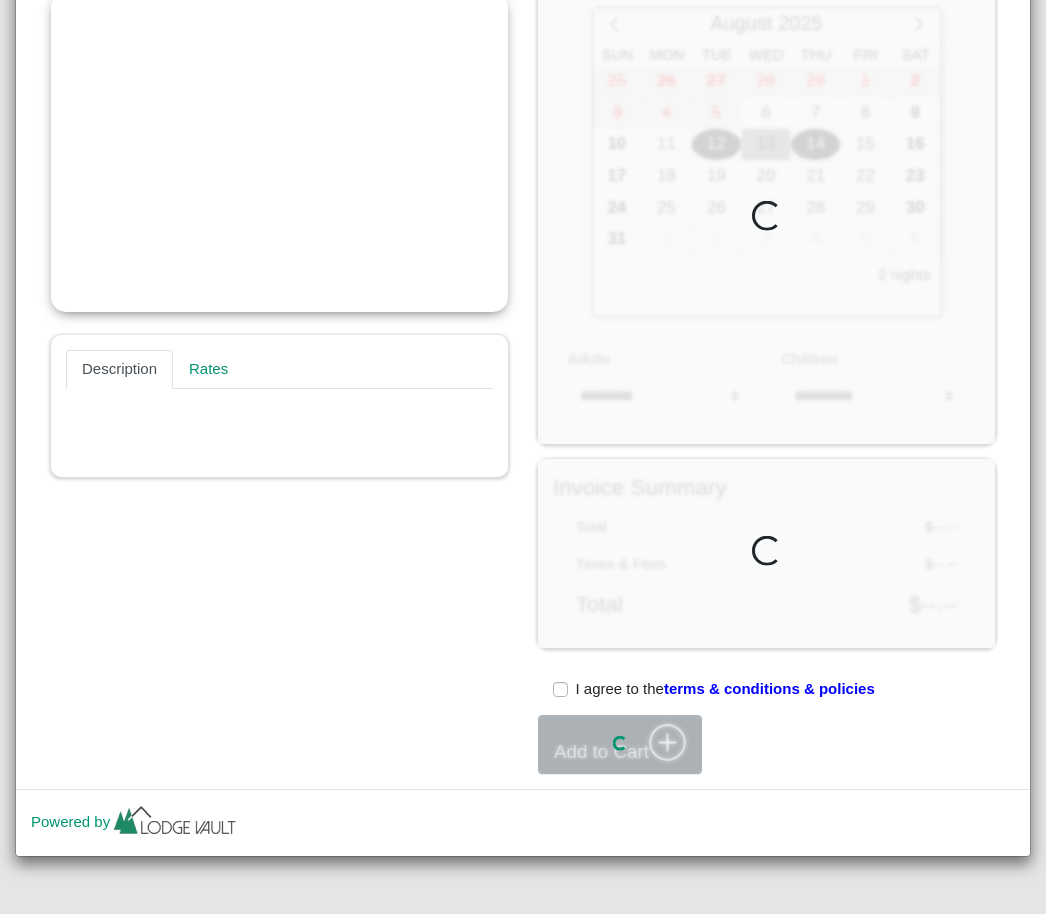 scroll, scrollTop: 409, scrollLeft: 0, axis: vertical 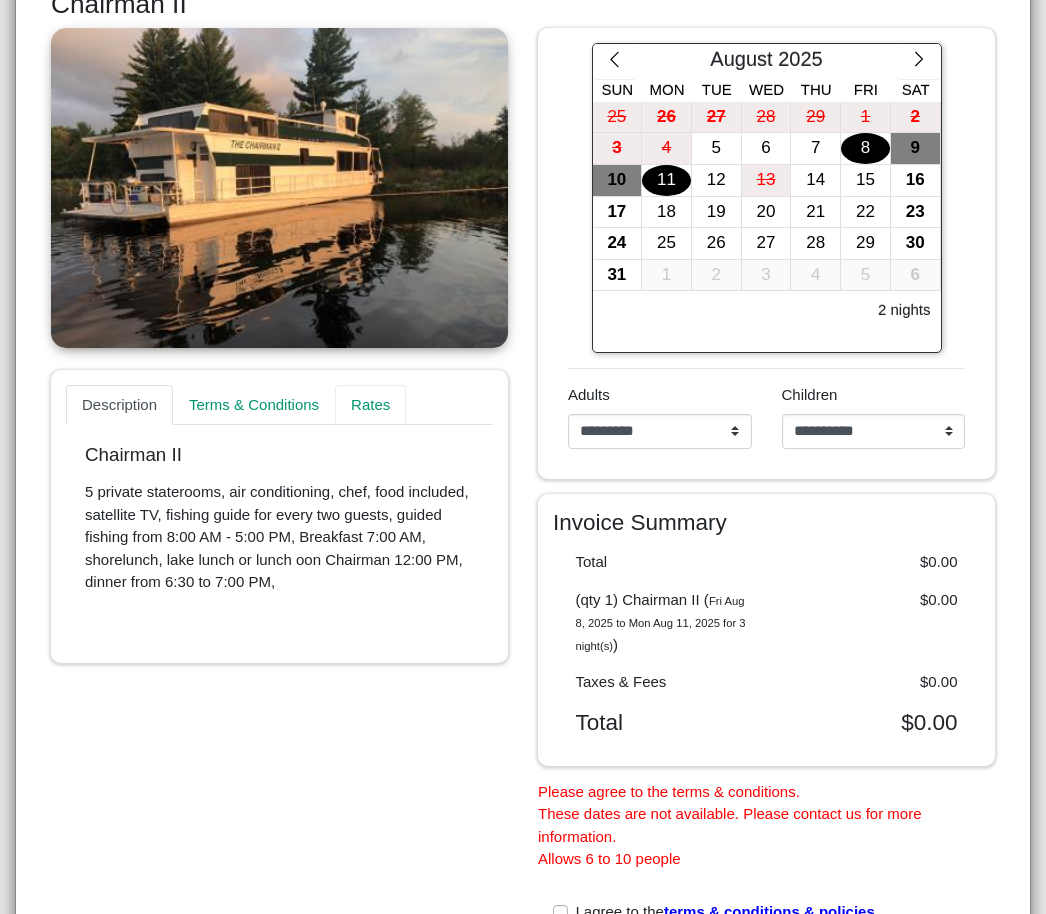 click on "Rates" at bounding box center (370, 405) 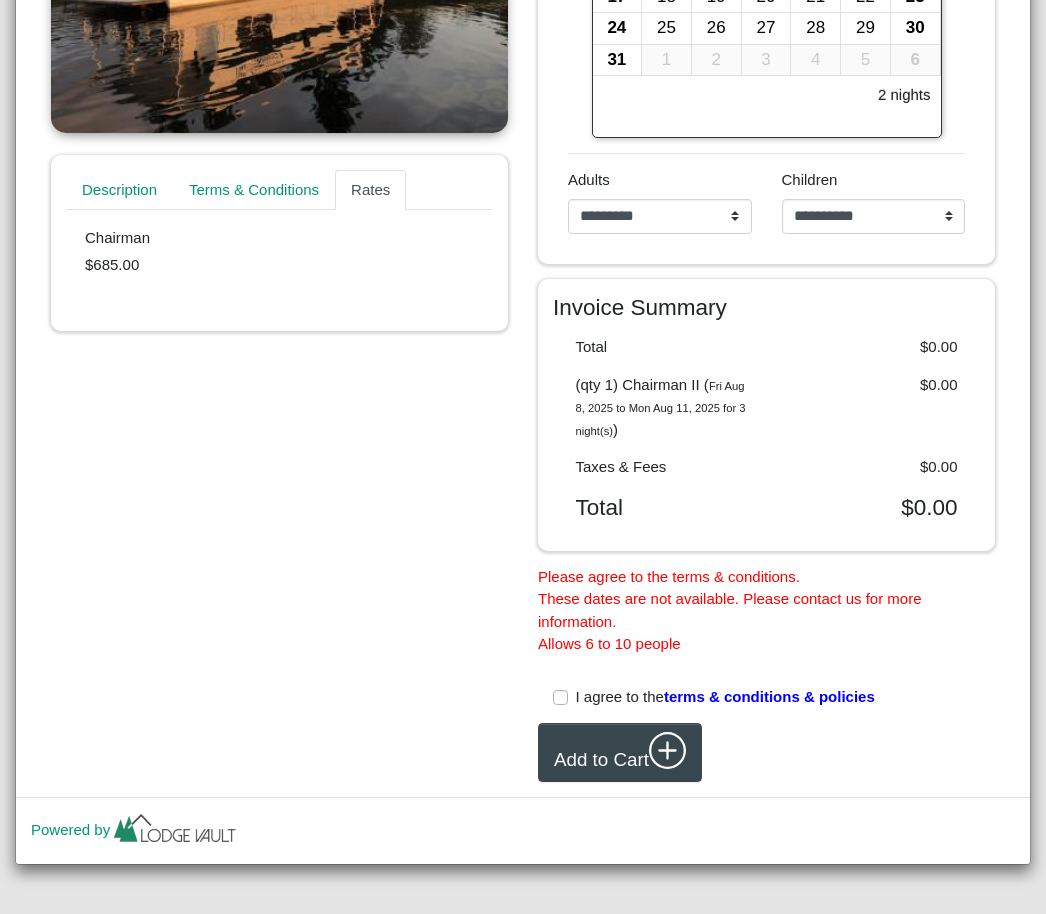 click on "I agree to the   terms & conditions & policies" at bounding box center (725, 697) 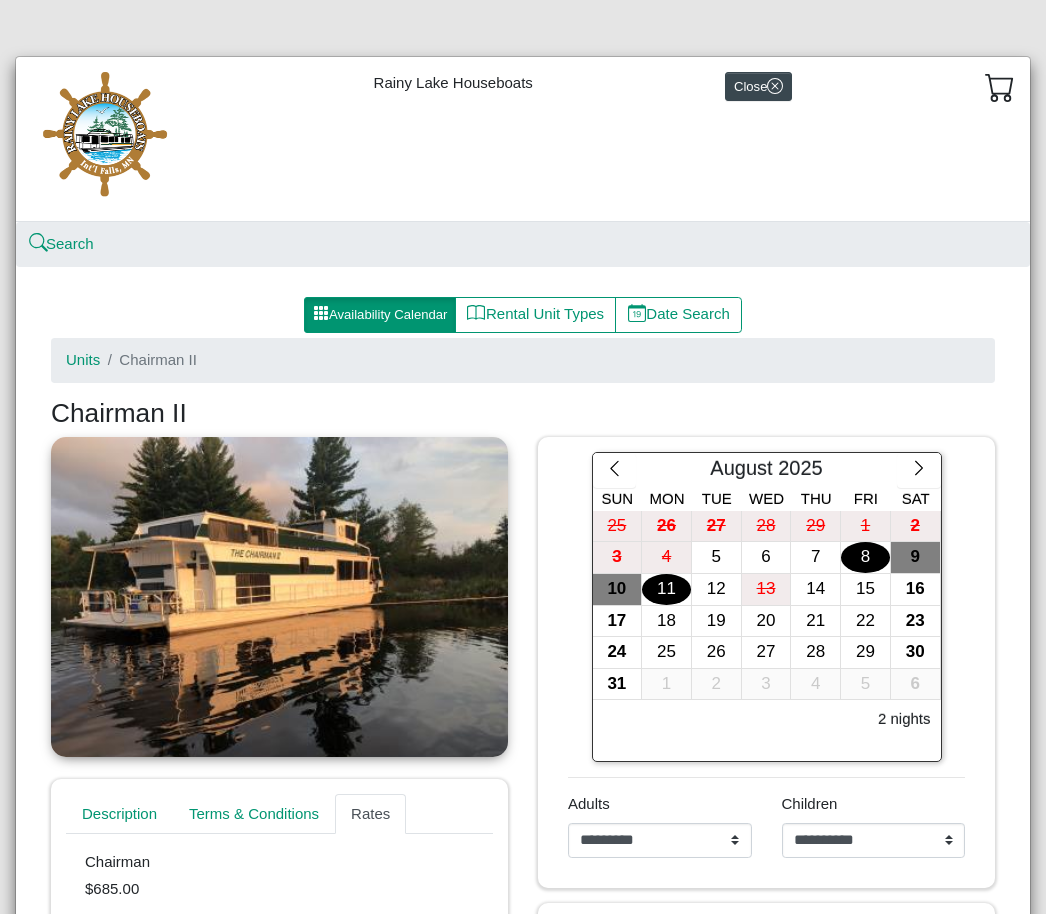 scroll, scrollTop: 0, scrollLeft: 0, axis: both 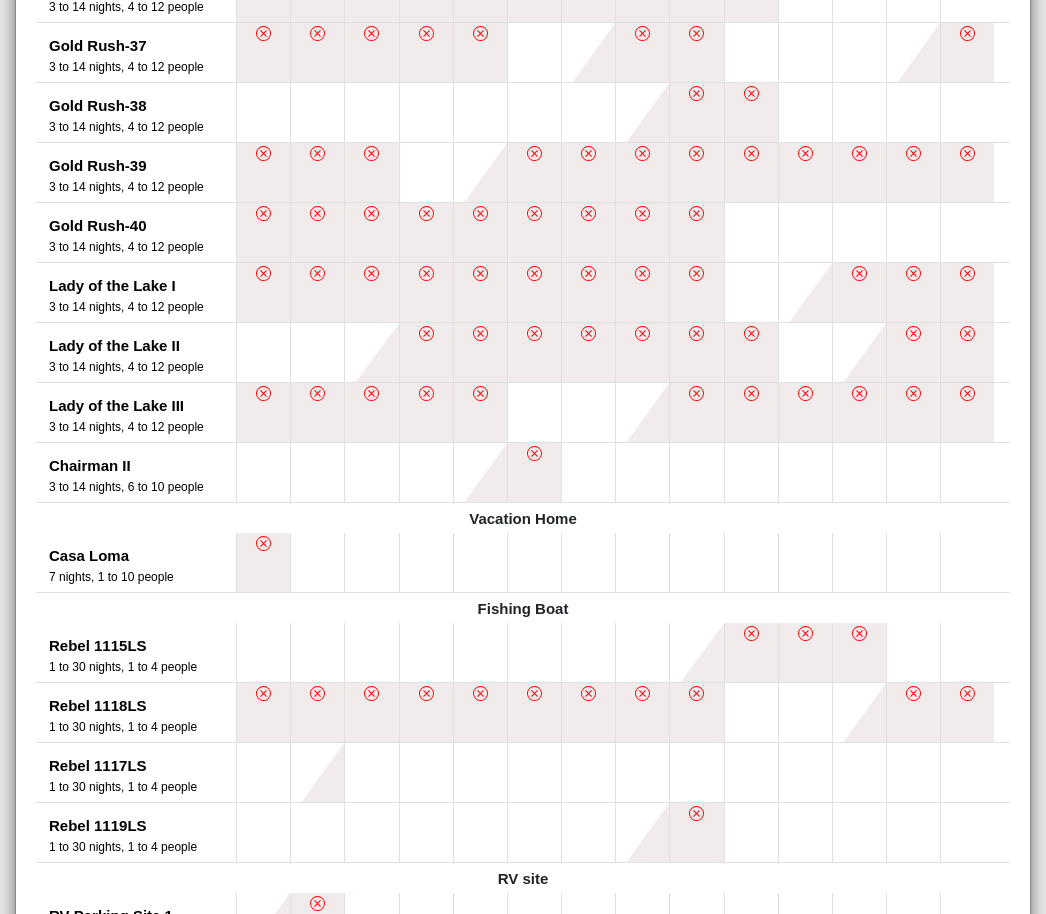 click at bounding box center [371, 352] 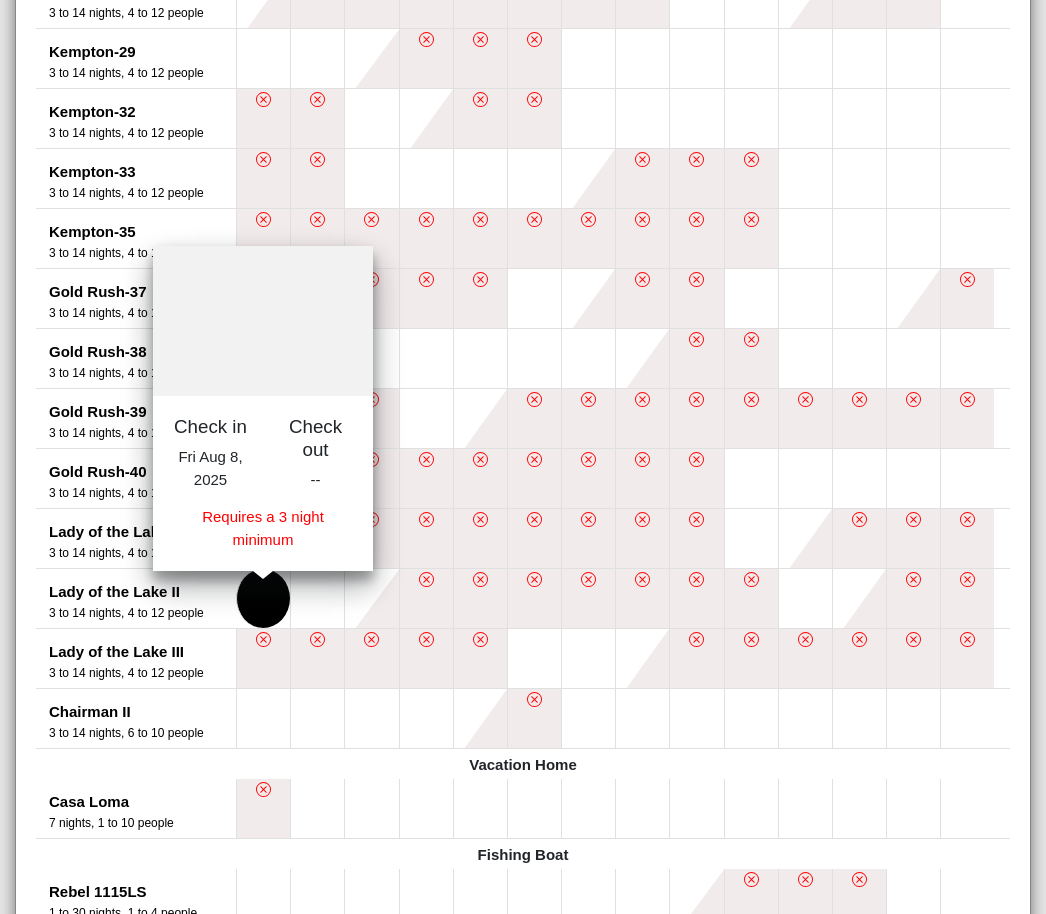 scroll, scrollTop: 1363, scrollLeft: 0, axis: vertical 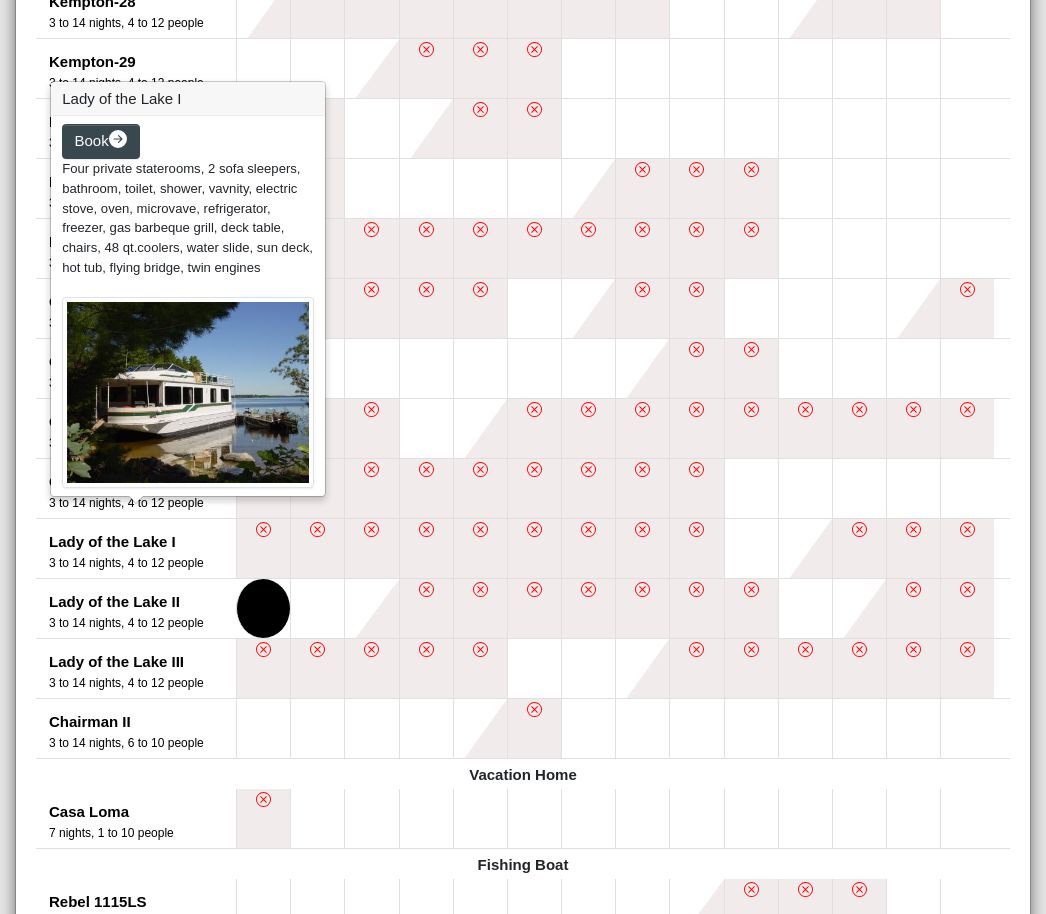 click on "Lady of the Lake I" at bounding box center (142, 542) 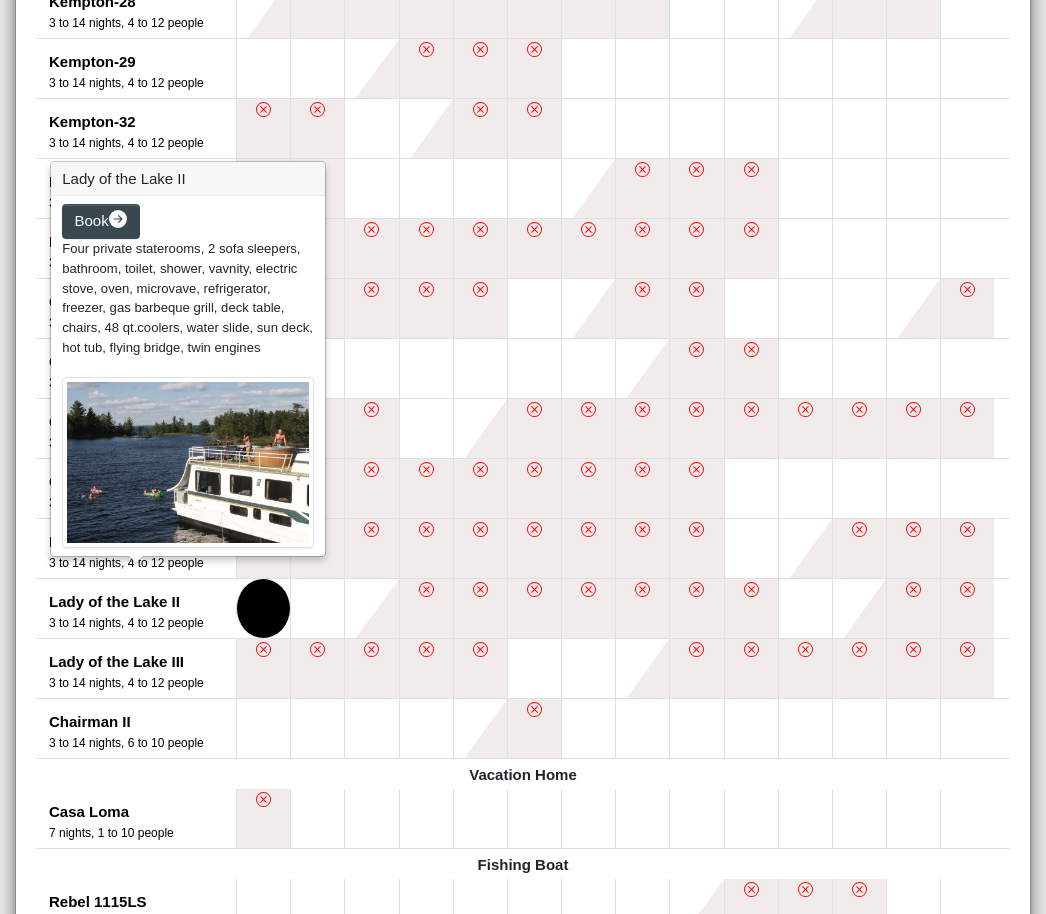 click on "3 to 14 nights, 4 to 12 people" at bounding box center (142, 623) 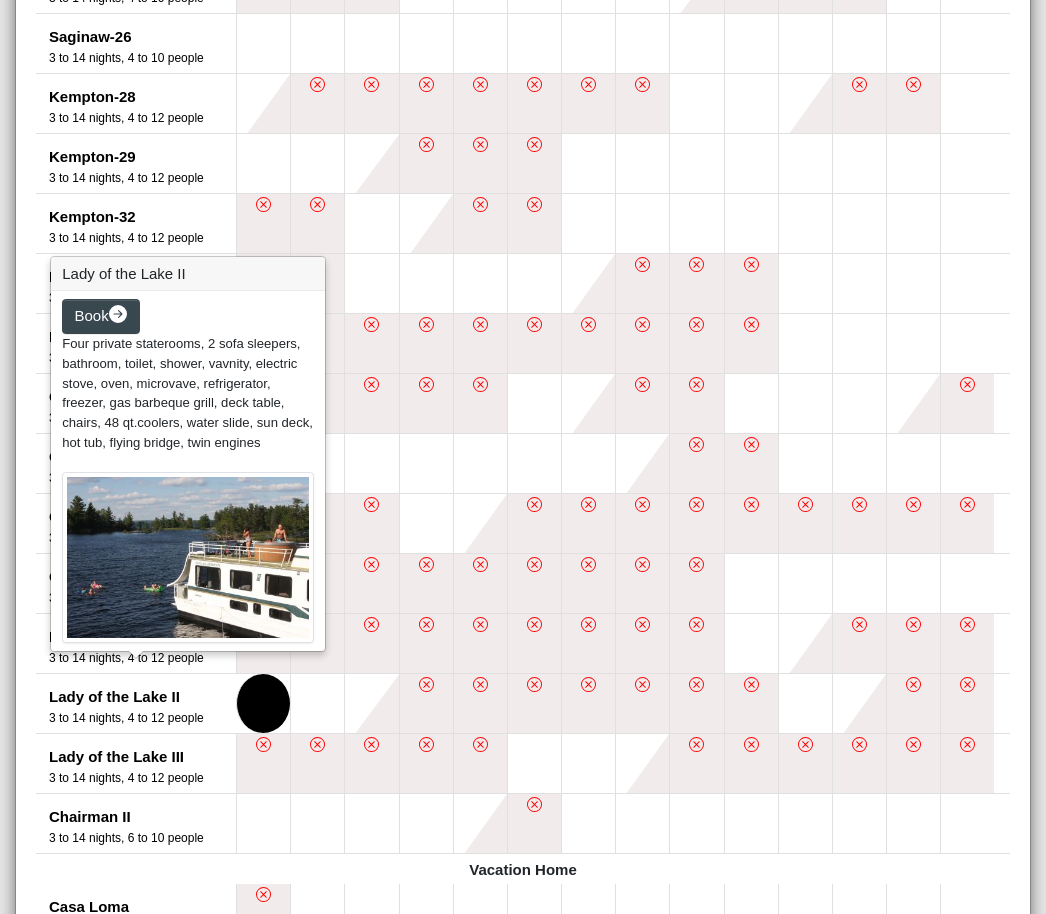 scroll, scrollTop: 1248, scrollLeft: 0, axis: vertical 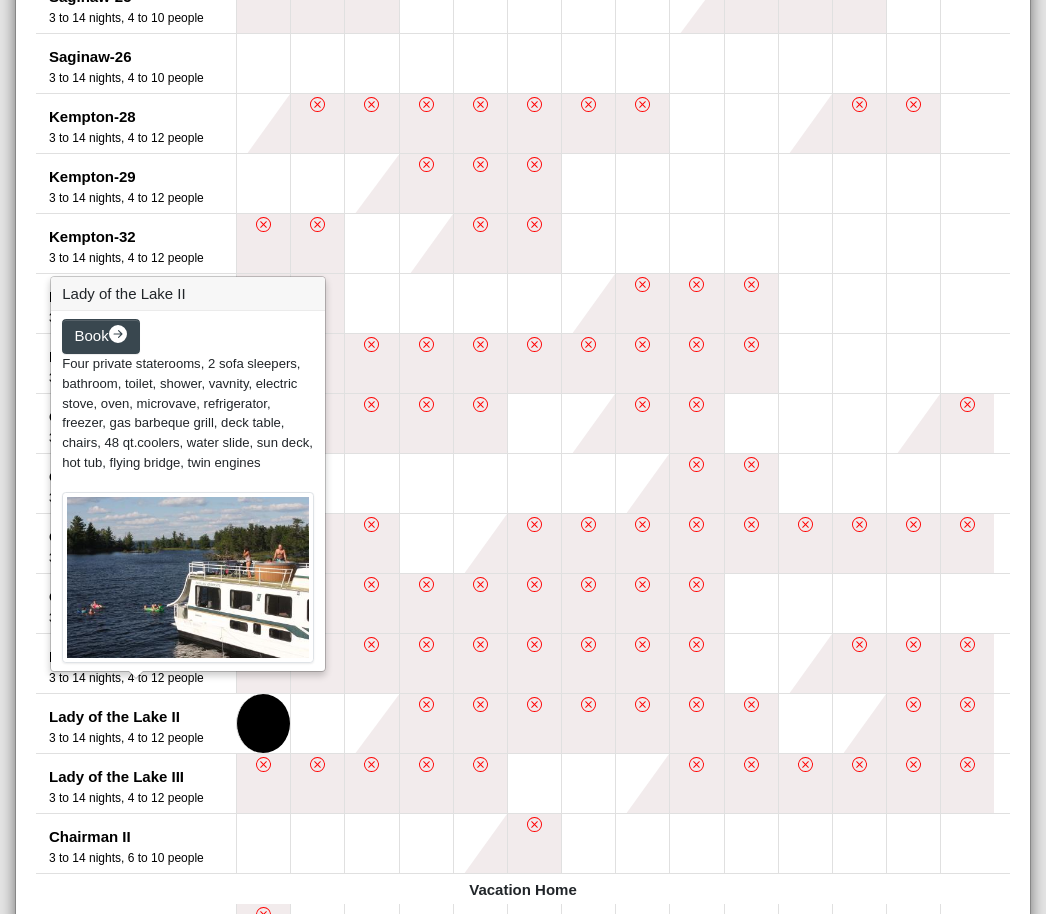 click at bounding box center [426, 483] 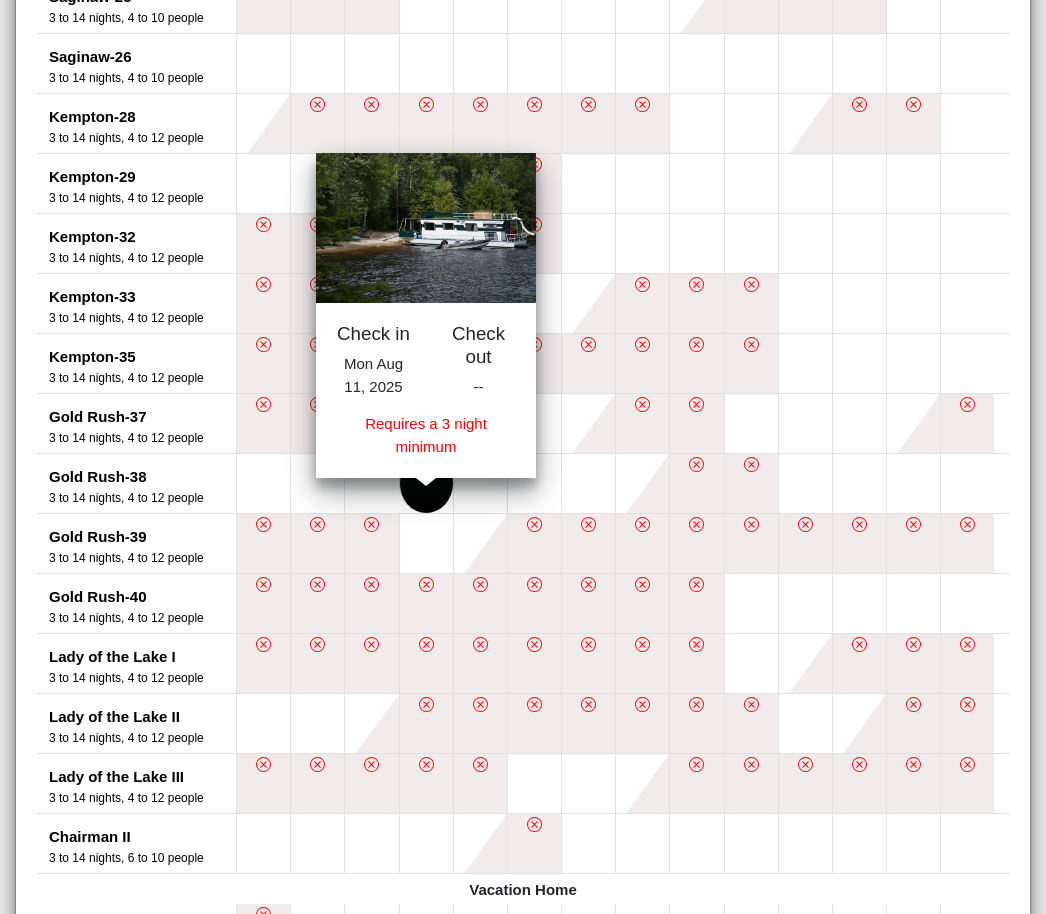 click at bounding box center [263, 483] 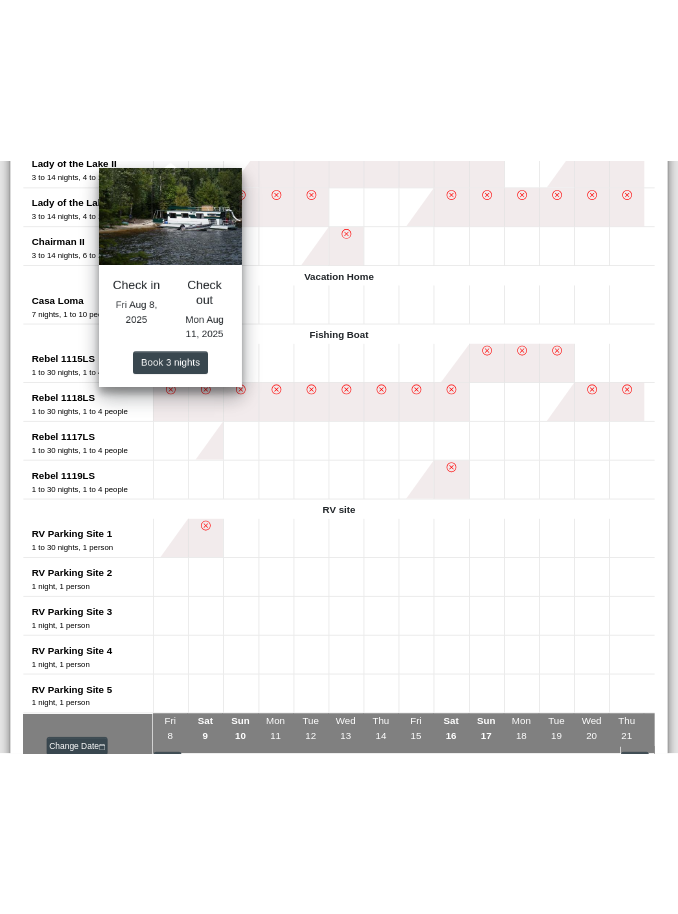 scroll, scrollTop: 1964, scrollLeft: 0, axis: vertical 